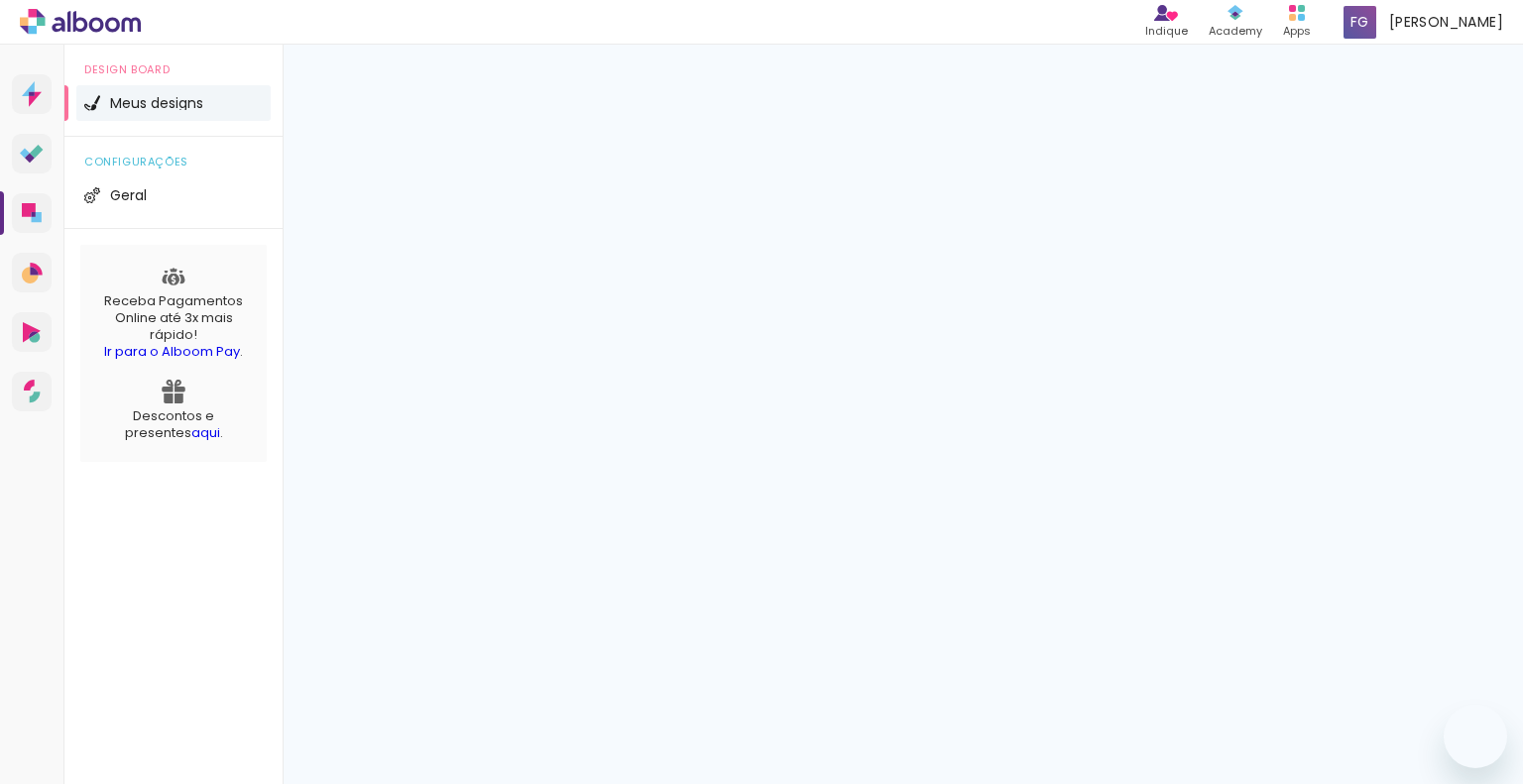 scroll, scrollTop: 0, scrollLeft: 0, axis: both 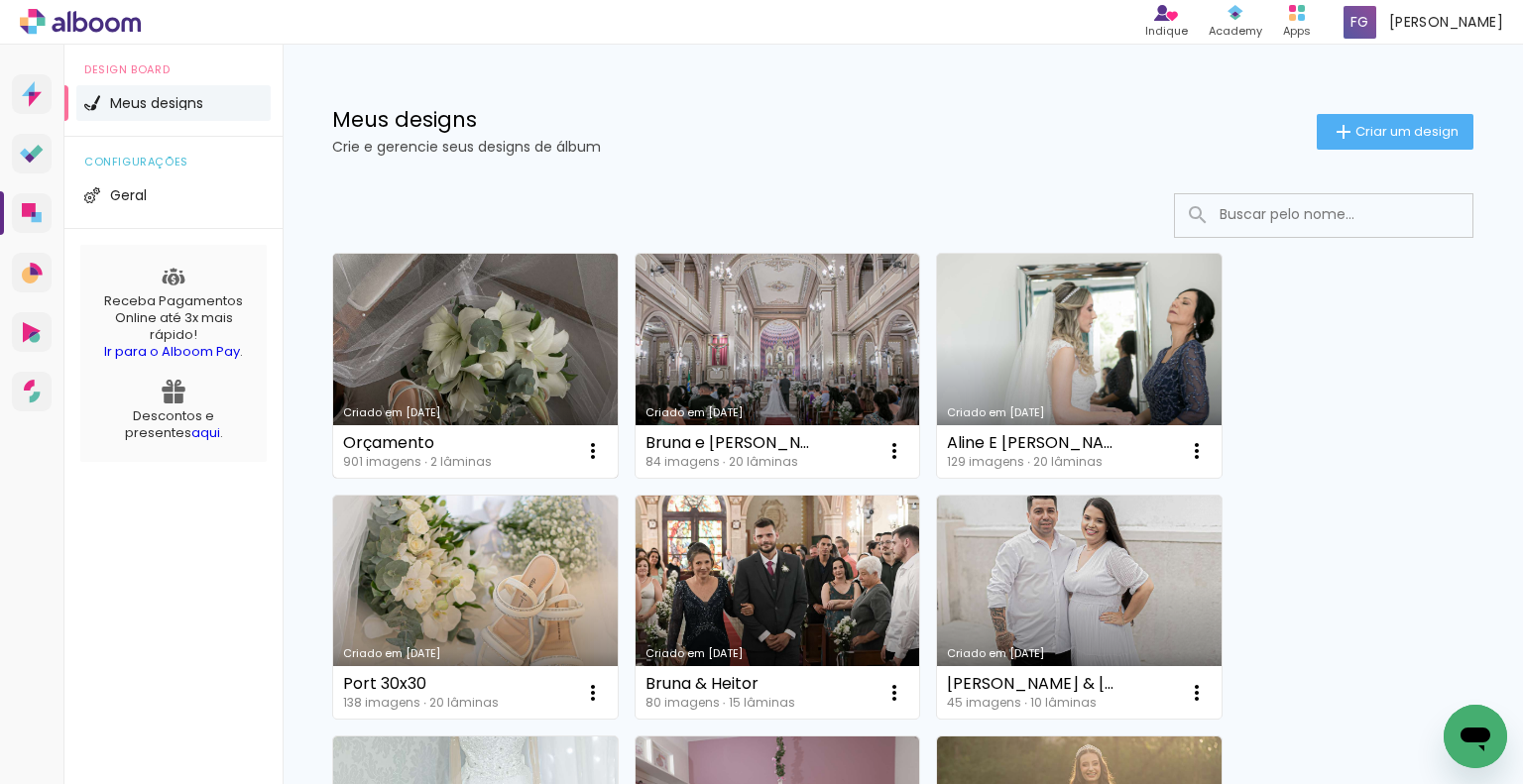 click on "Criado em [DATE]" at bounding box center (475, 366) 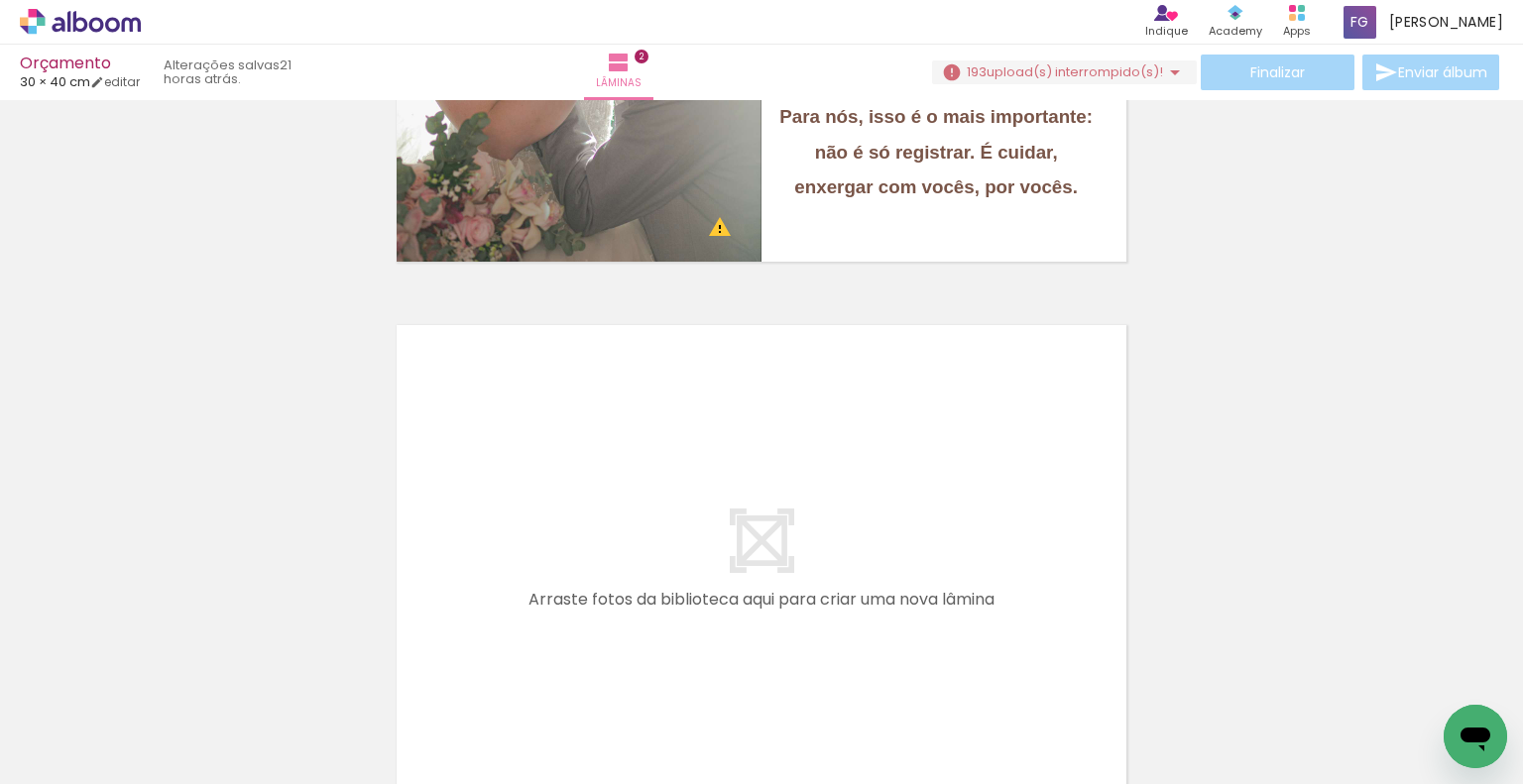 scroll, scrollTop: 1090, scrollLeft: 0, axis: vertical 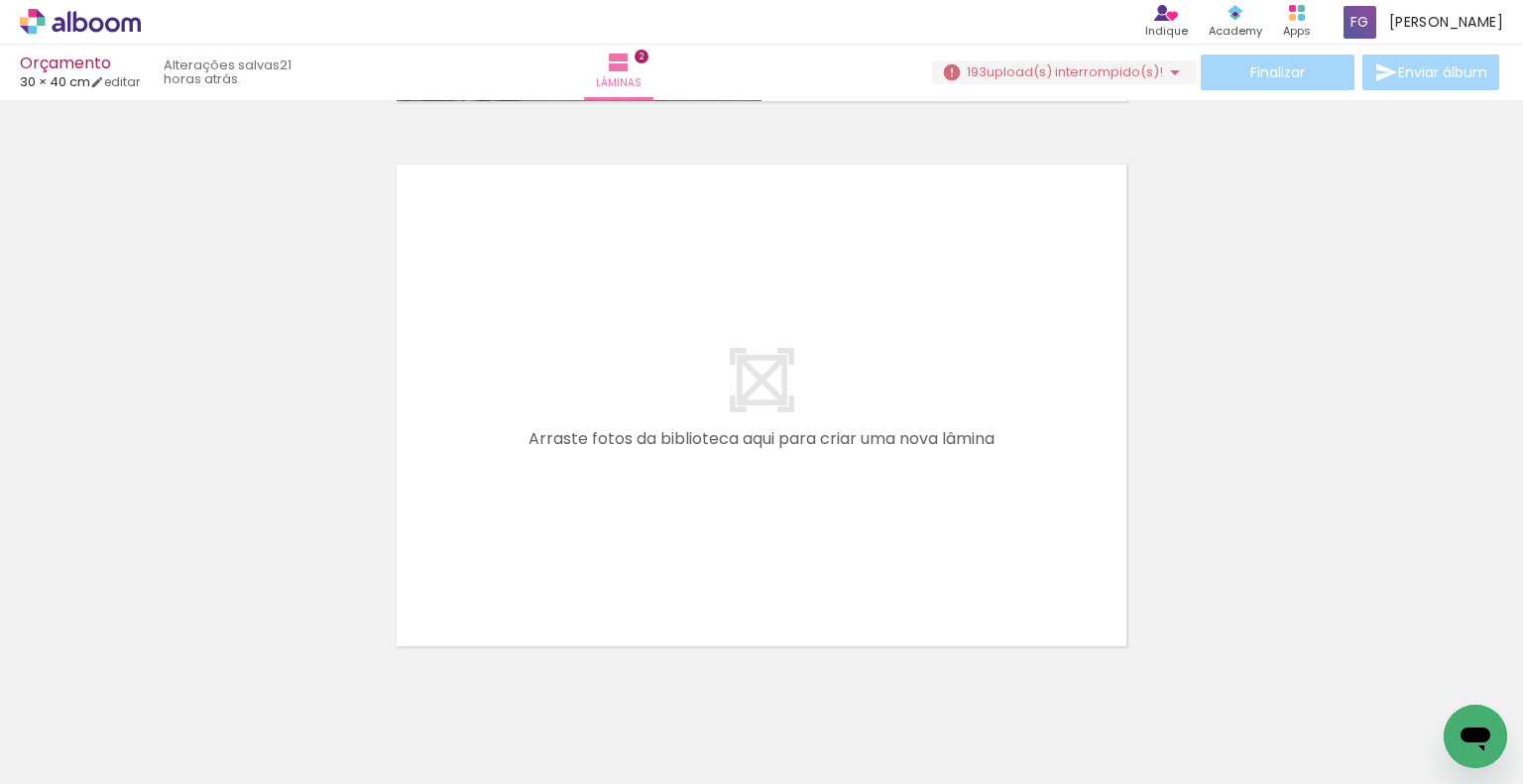 click at bounding box center [762, 405] 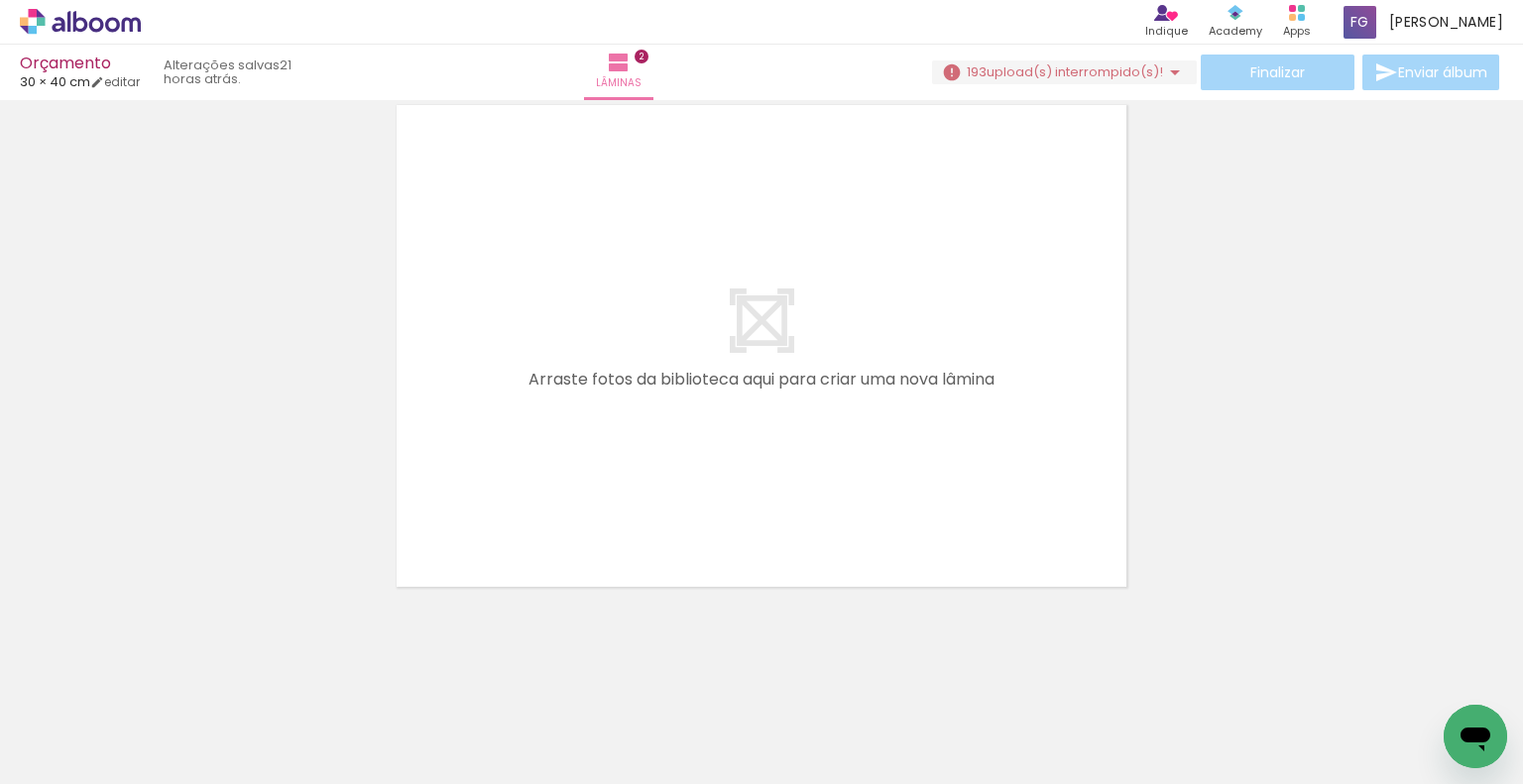 scroll, scrollTop: 1152, scrollLeft: 0, axis: vertical 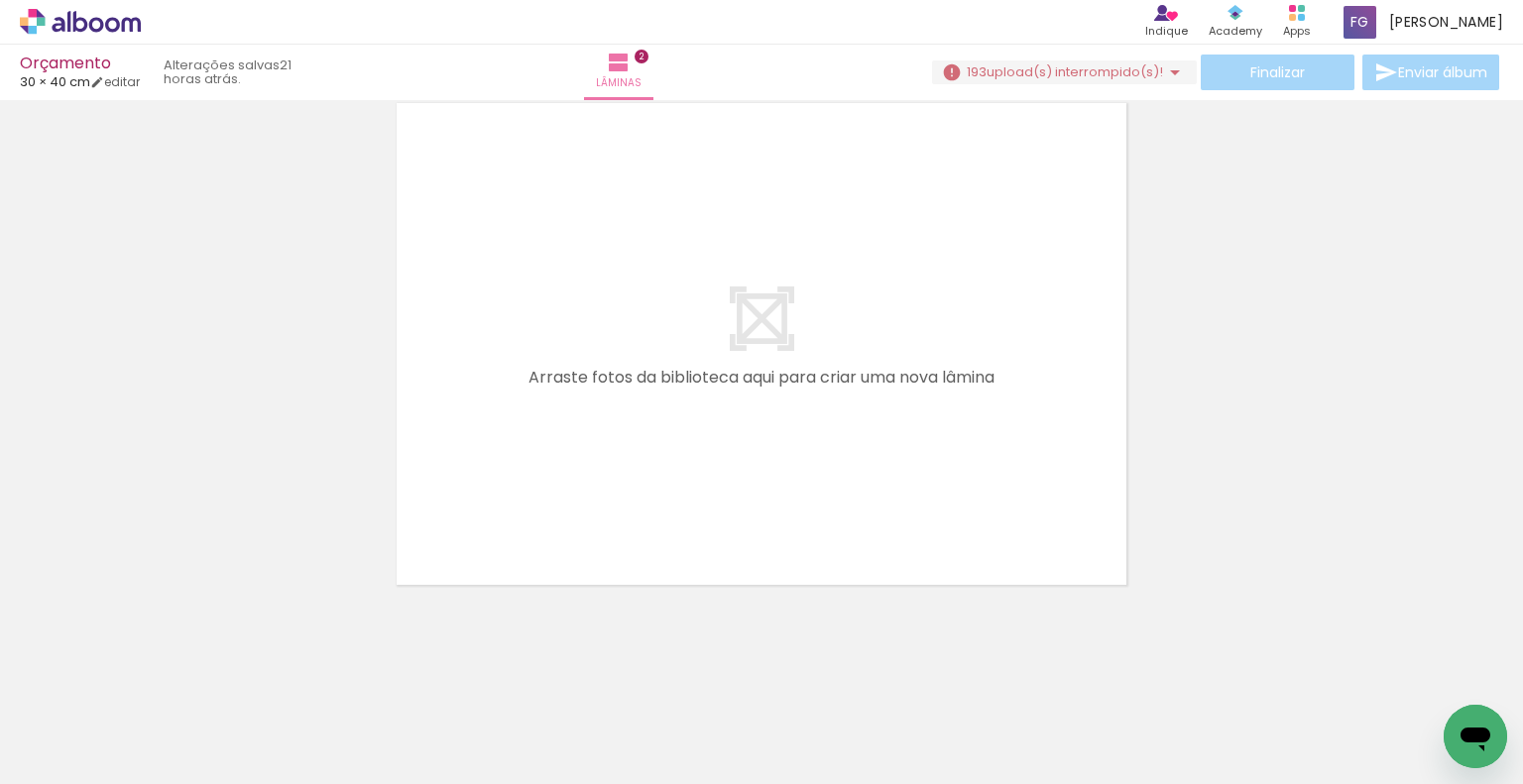 click on "Inserir lâmina 1  de 2  Inserir lâmina 2  de 2 O Designbox precisará aumentar a sua imagem em 350% para exportar para impressão. Confirmar Cancelar" at bounding box center (762, -210) 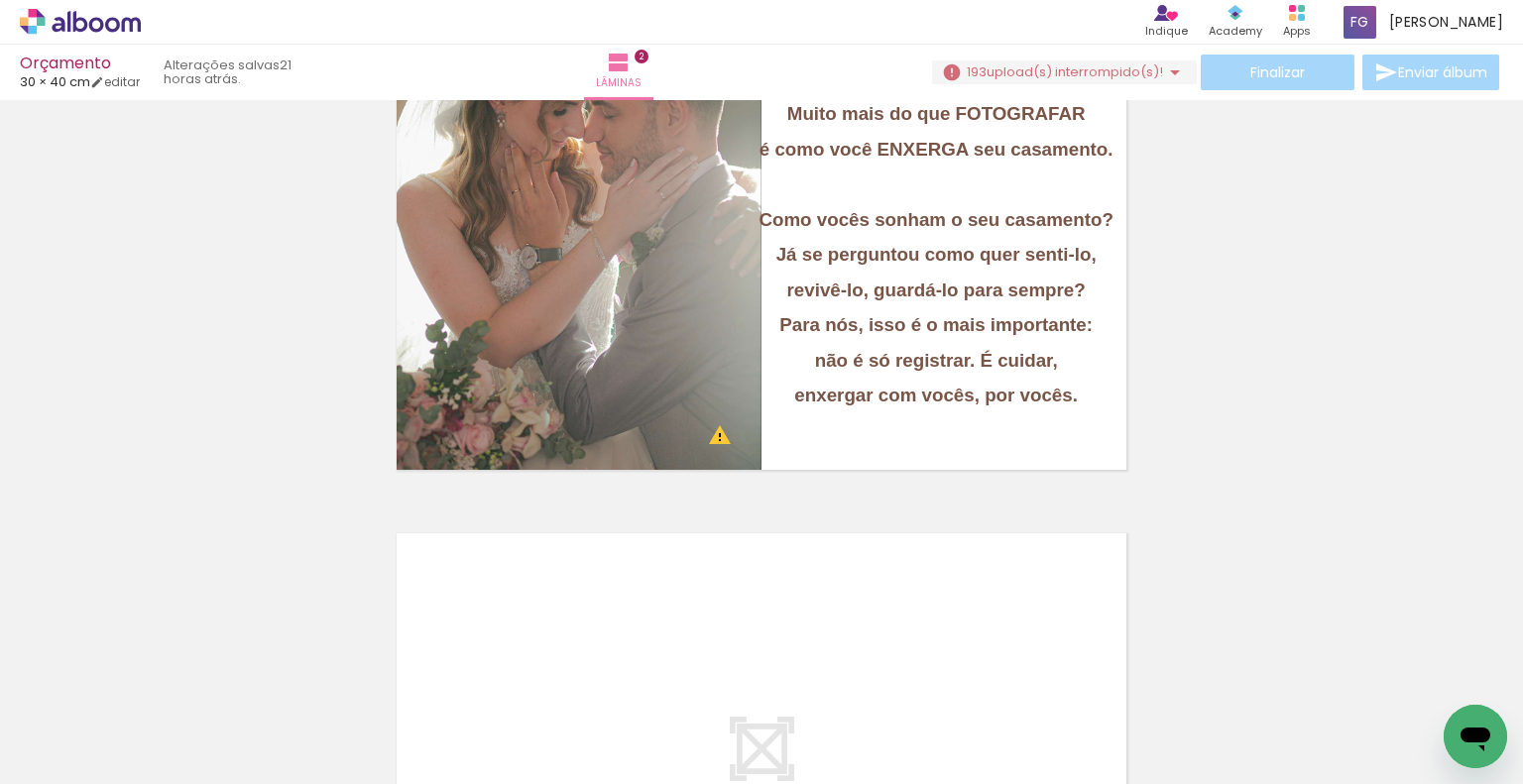 scroll, scrollTop: 855, scrollLeft: 0, axis: vertical 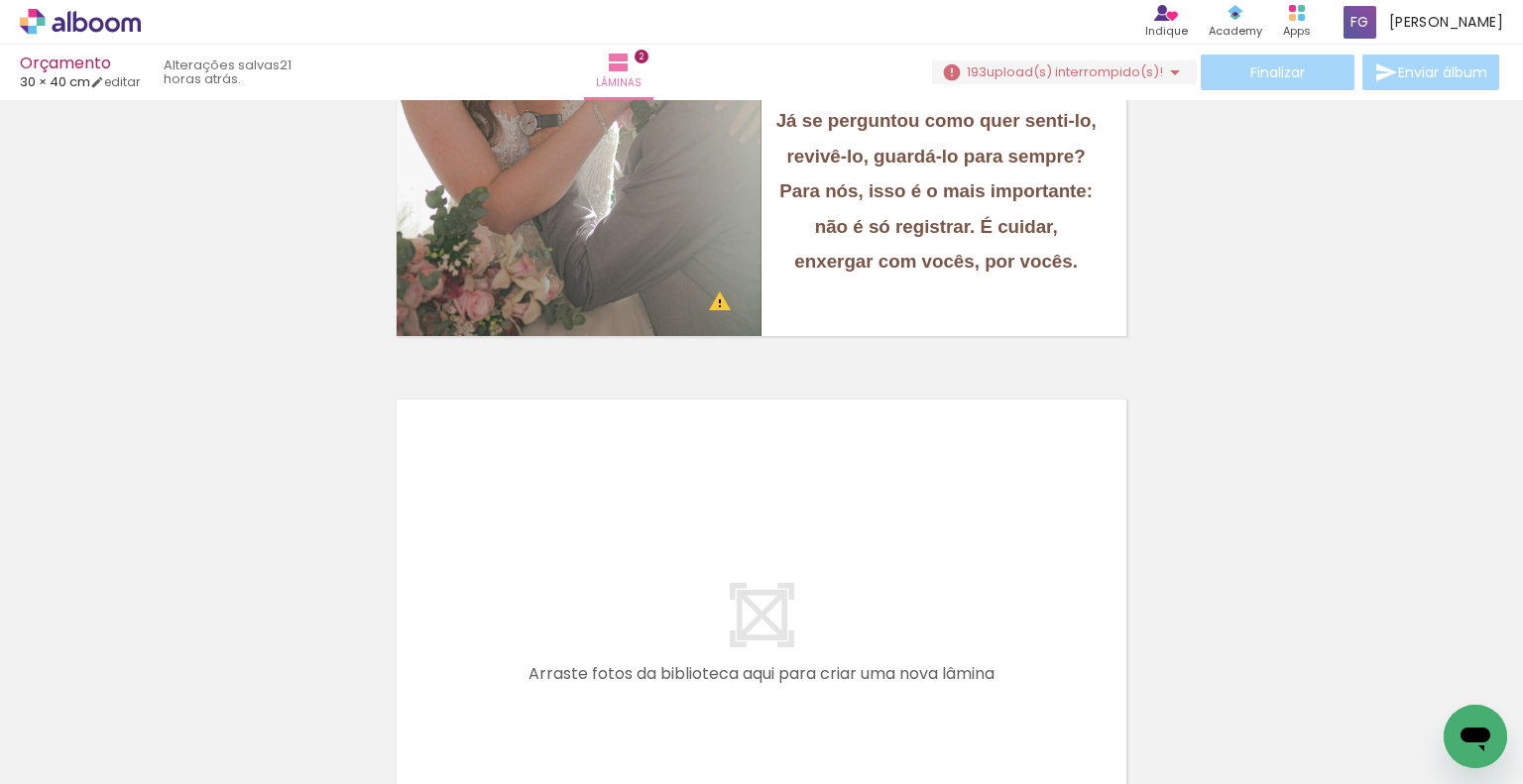 click on "upload(s) interrompido(s)!" at bounding box center (1075, 71) 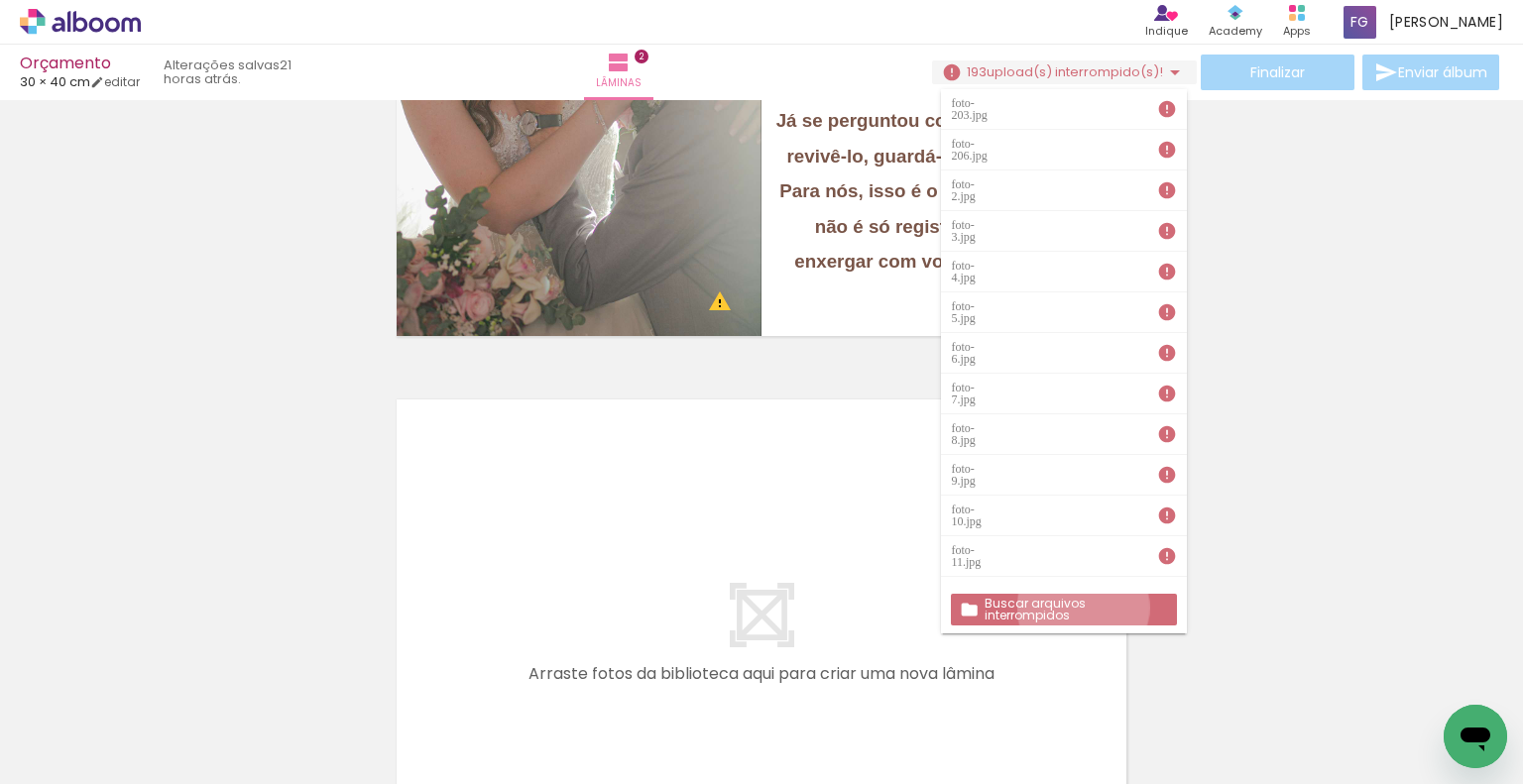 click on "Buscar arquivos interrompidos" at bounding box center (0, 0) 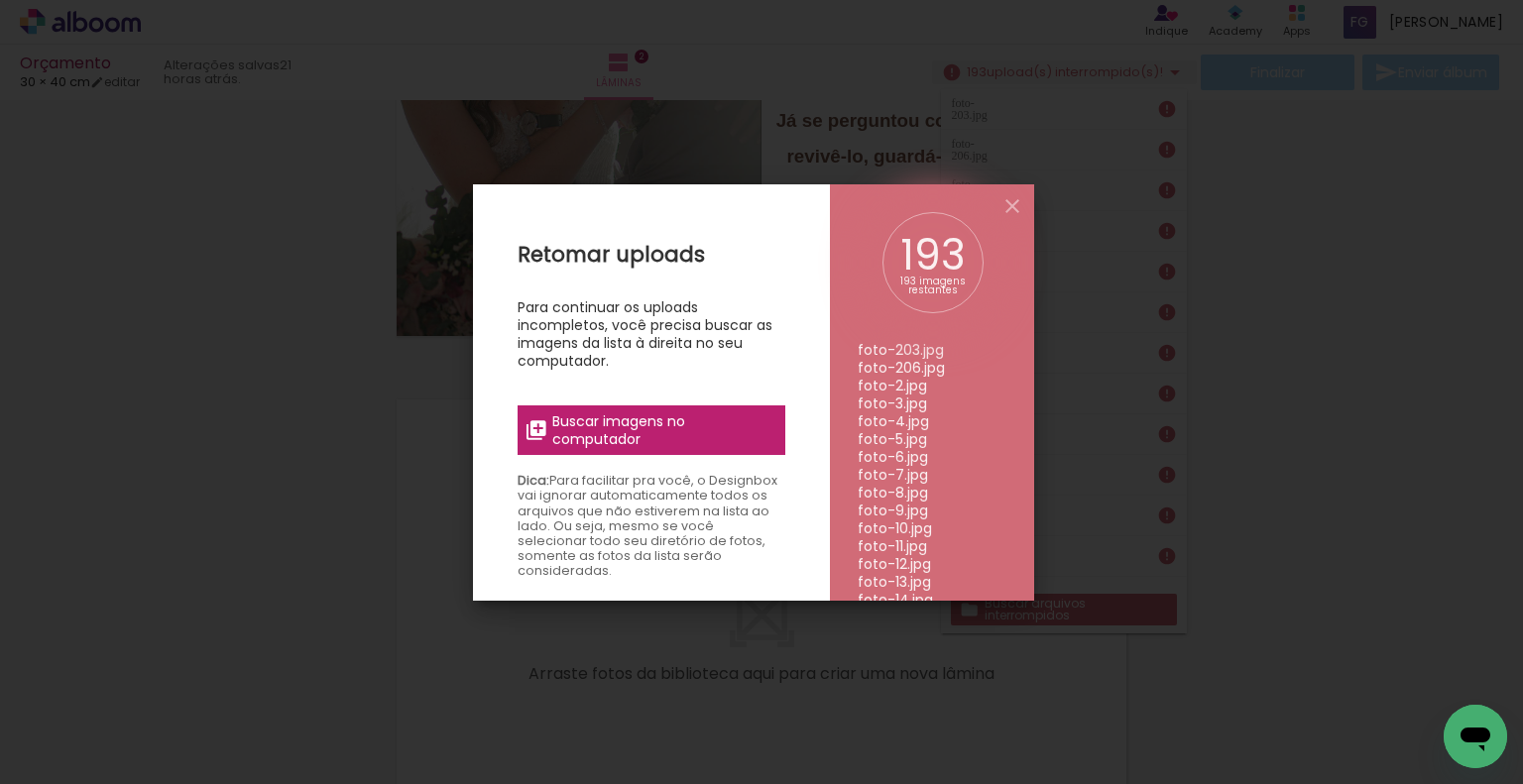 click on "Buscar imagens no computador" at bounding box center (662, 430) 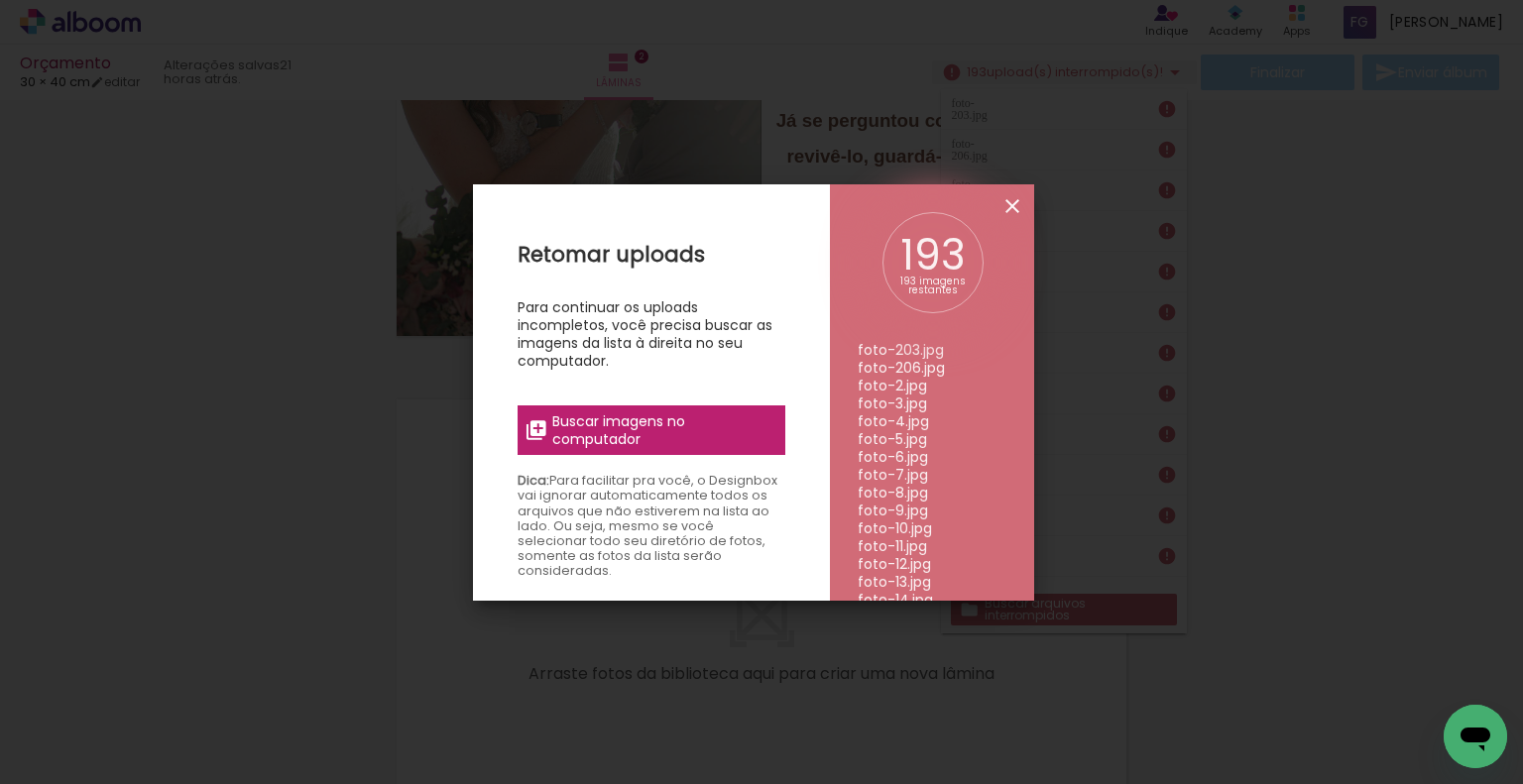 click at bounding box center [1012, 206] 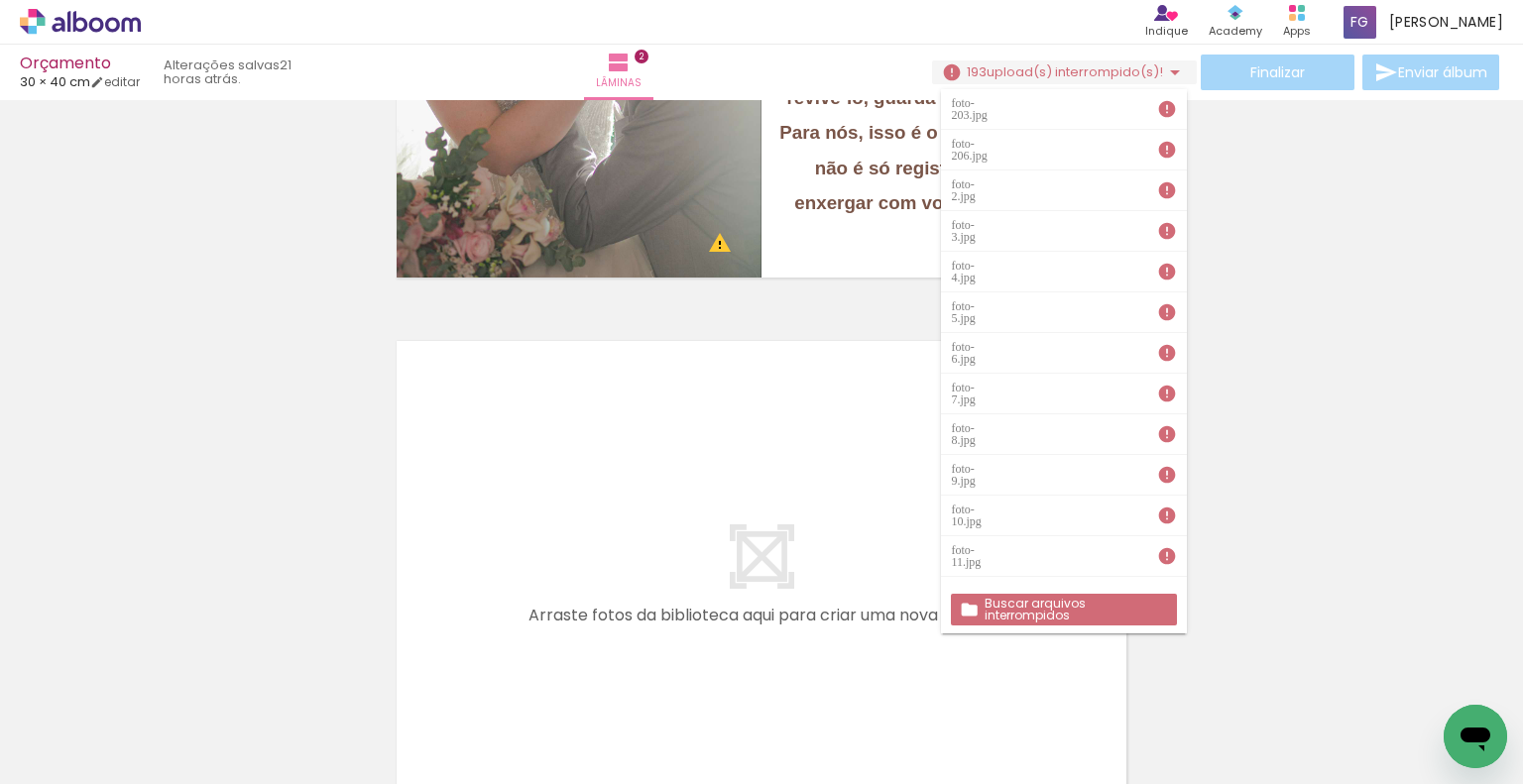 scroll, scrollTop: 1152, scrollLeft: 0, axis: vertical 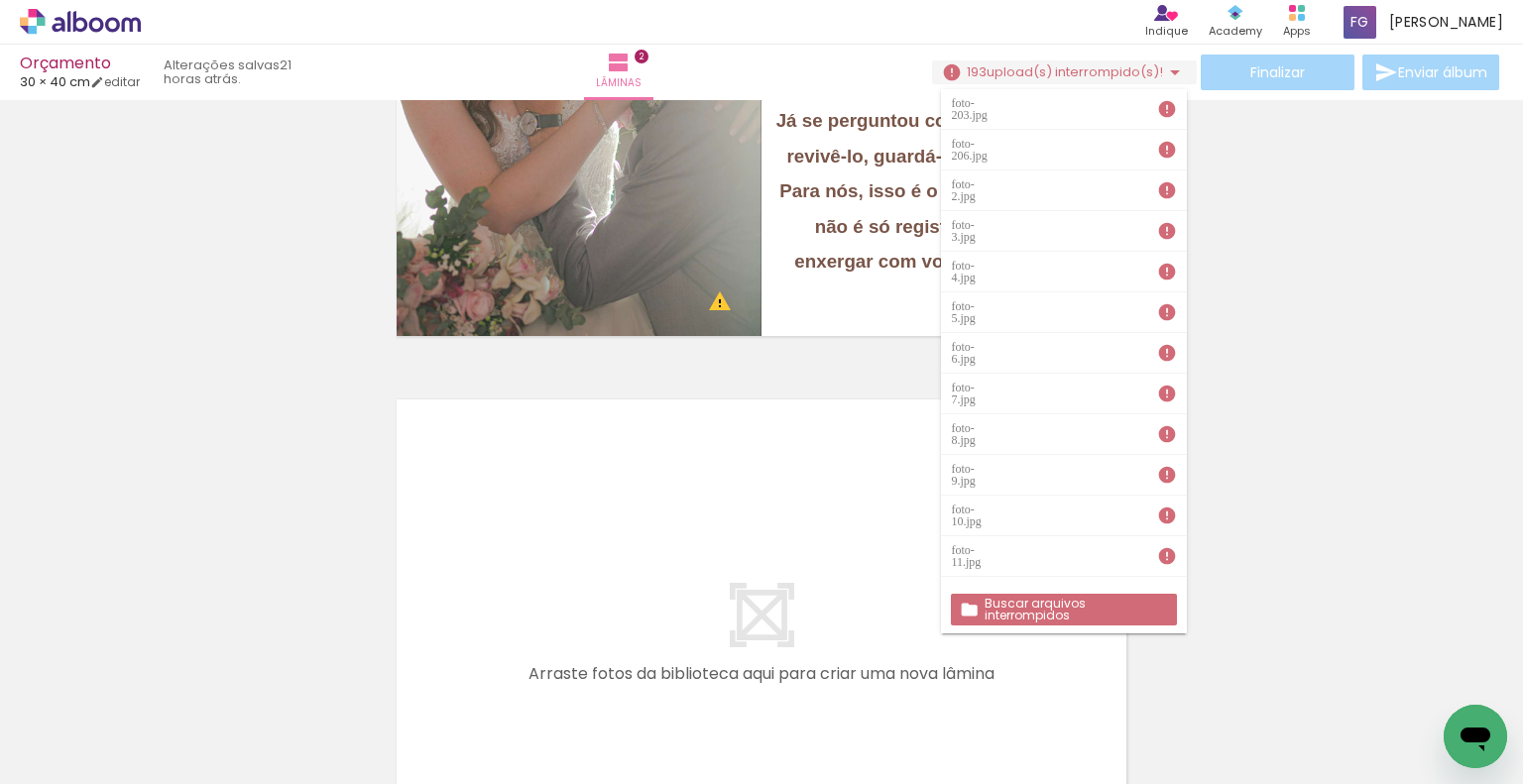 click on "Inserir lâmina 1  de 2  Inserir lâmina 2  de 2 O Designbox precisará aumentar a sua imagem em 350% para exportar para impressão." at bounding box center [762, 69] 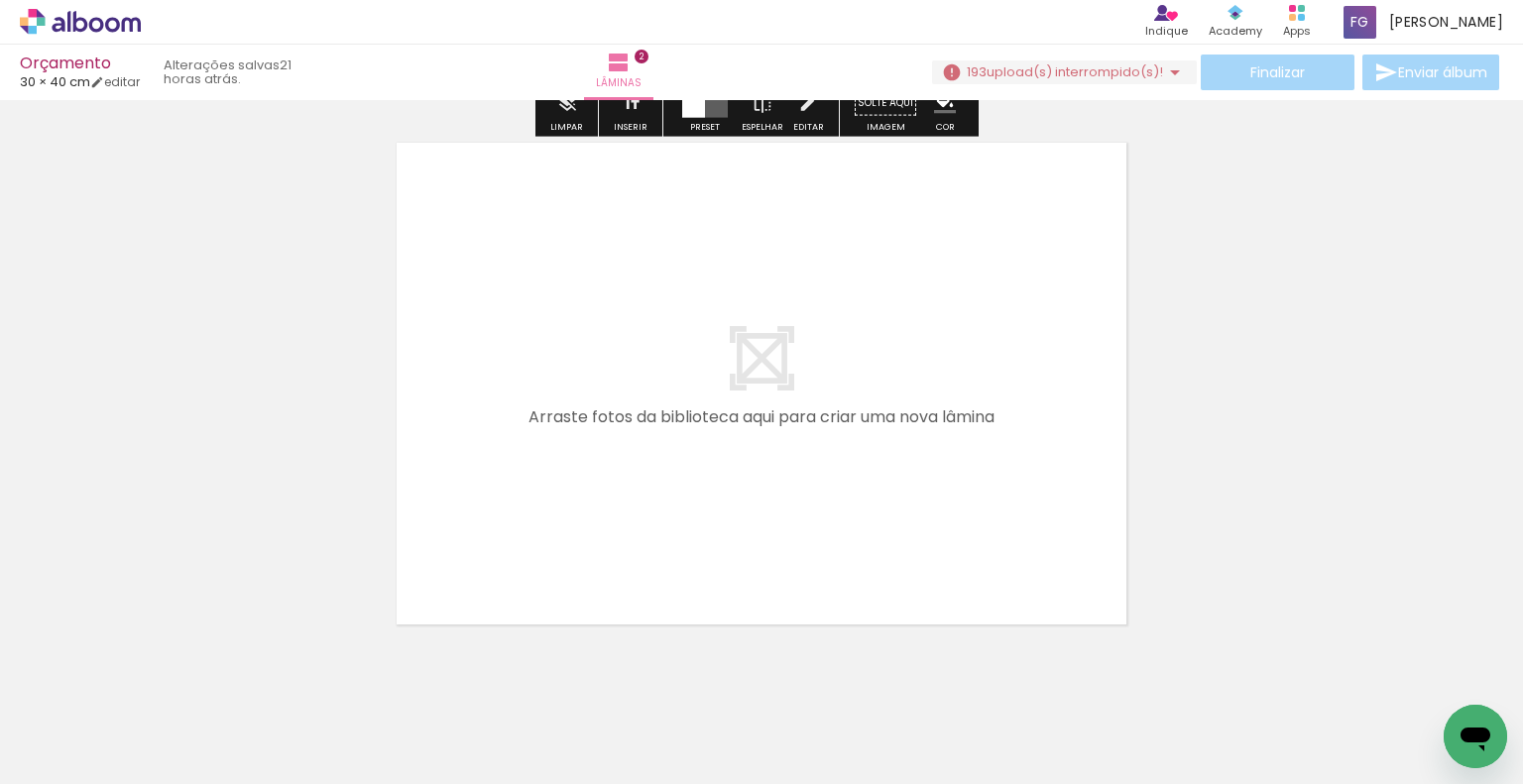 scroll, scrollTop: 1152, scrollLeft: 0, axis: vertical 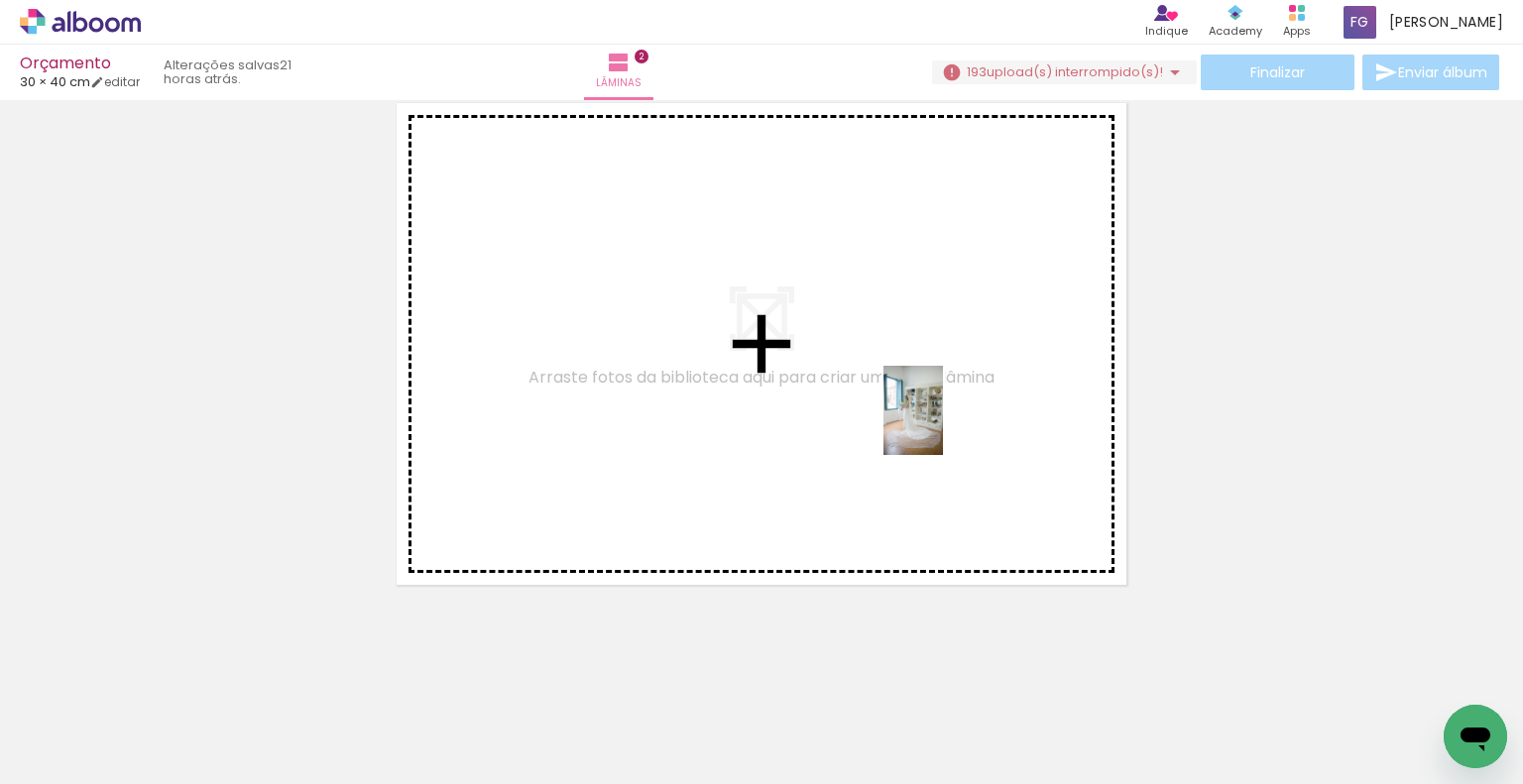 drag, startPoint x: 1118, startPoint y: 626, endPoint x: 943, endPoint y: 425, distance: 266.507 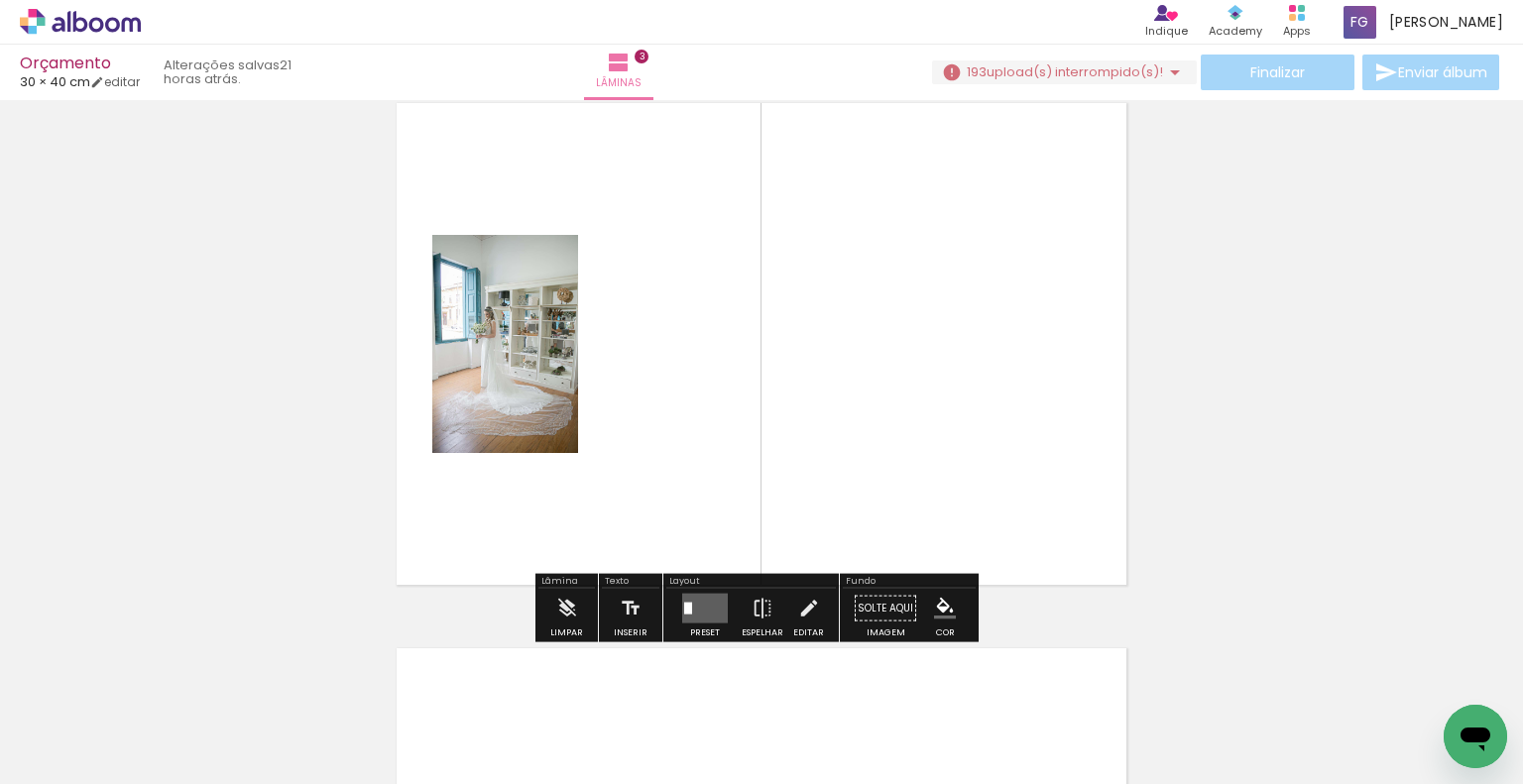 scroll, scrollTop: 1115, scrollLeft: 0, axis: vertical 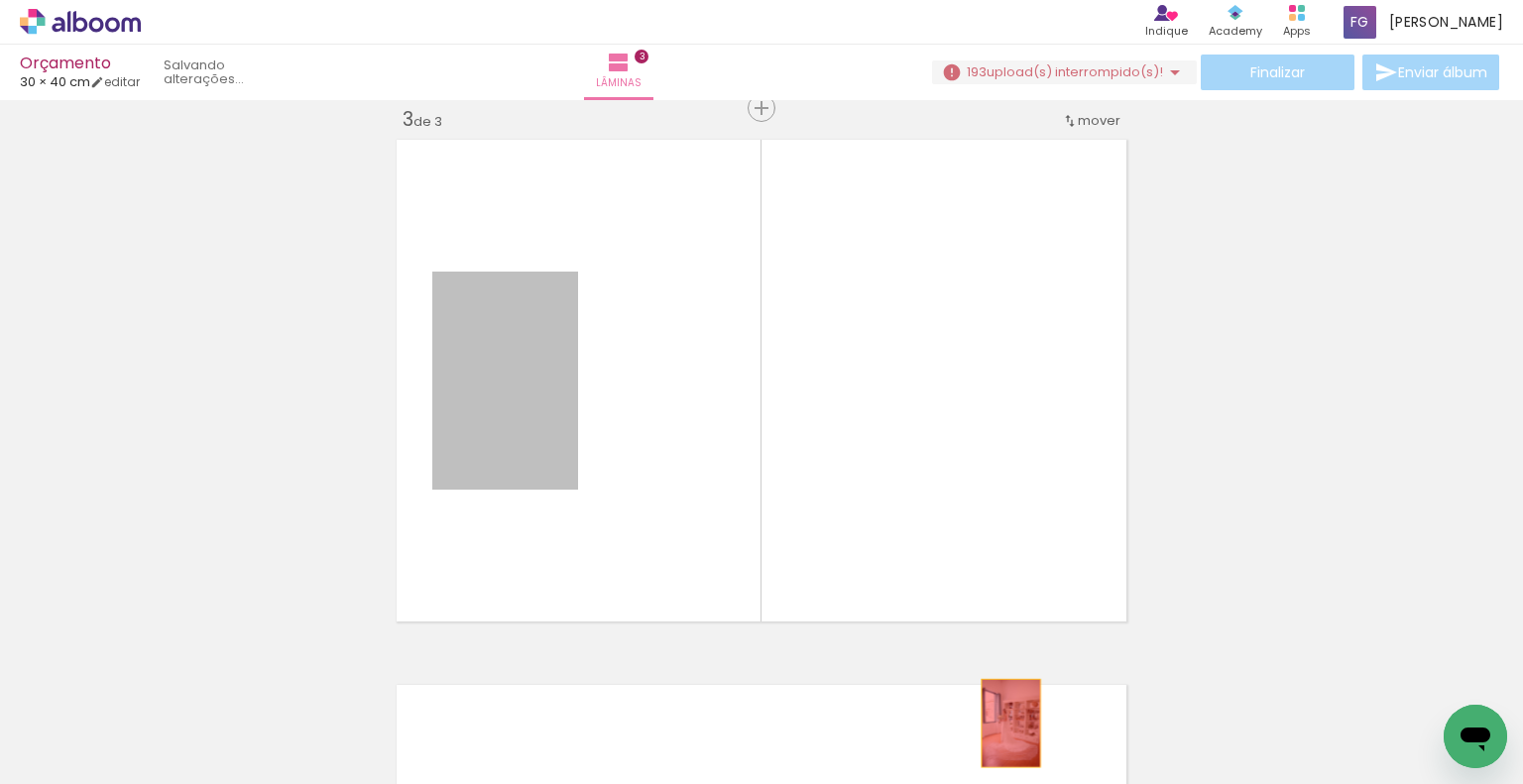drag, startPoint x: 489, startPoint y: 383, endPoint x: 1003, endPoint y: 723, distance: 616.27591 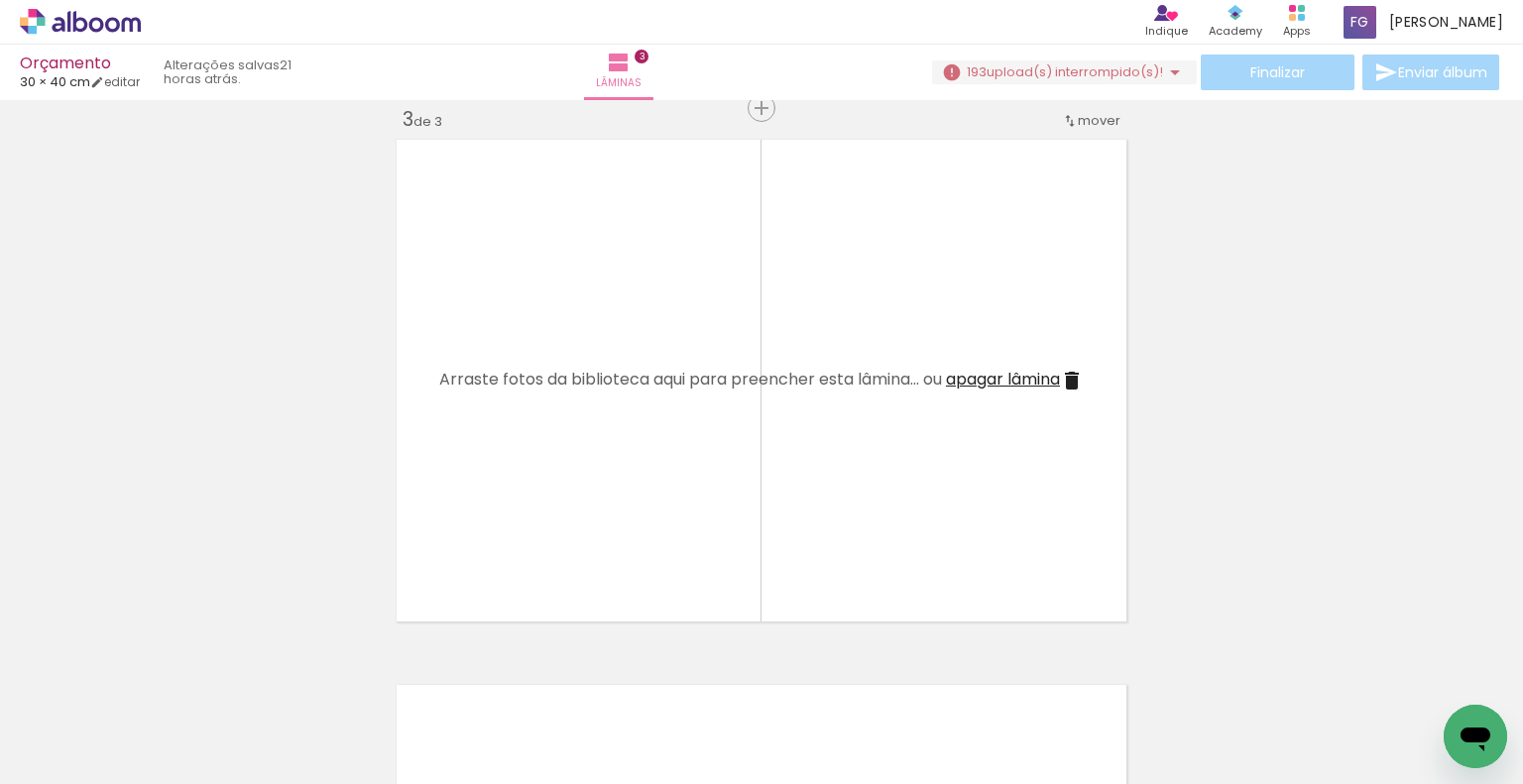 scroll, scrollTop: 0, scrollLeft: 89224, axis: horizontal 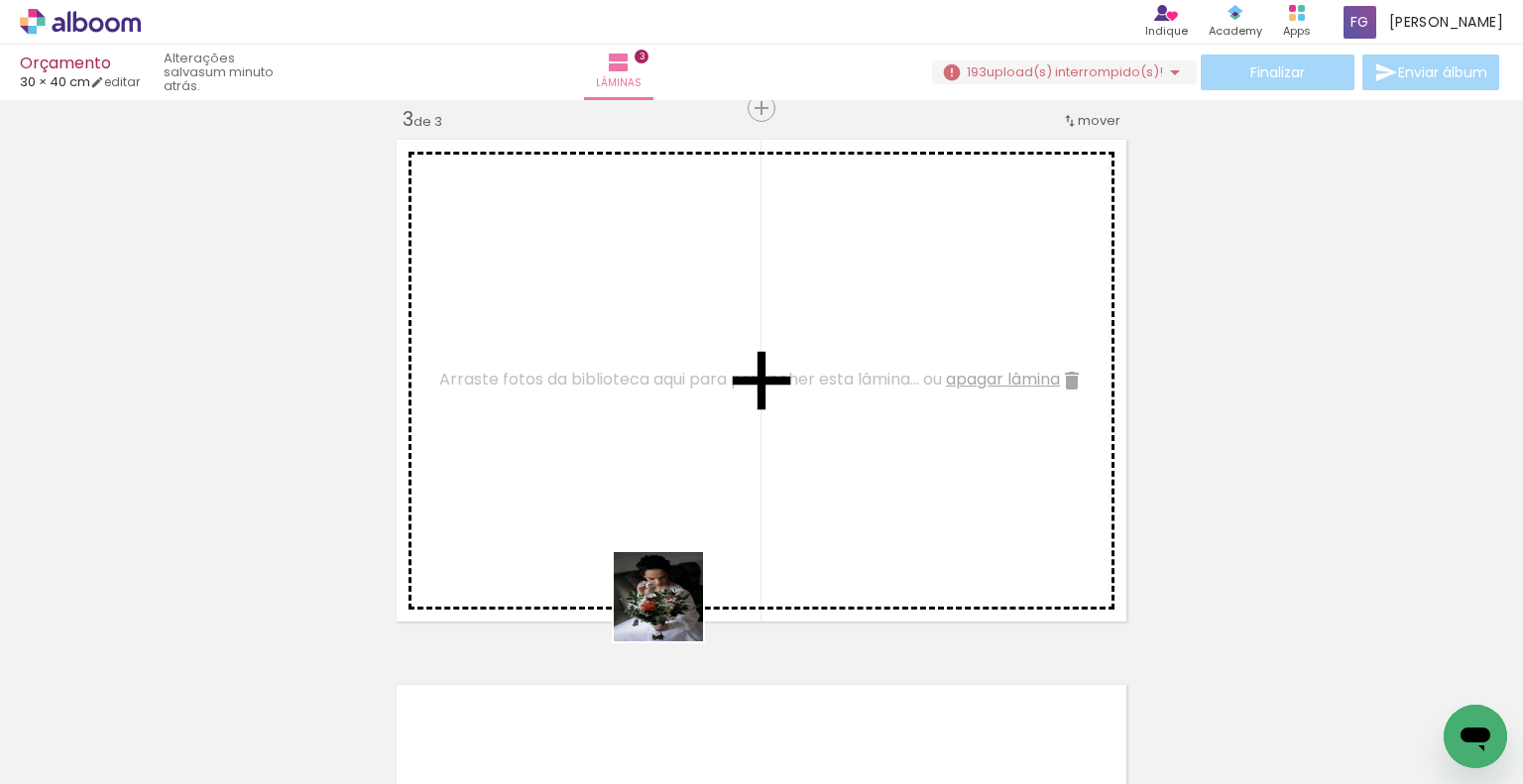 drag, startPoint x: 841, startPoint y: 728, endPoint x: 599, endPoint y: 439, distance: 376.94164 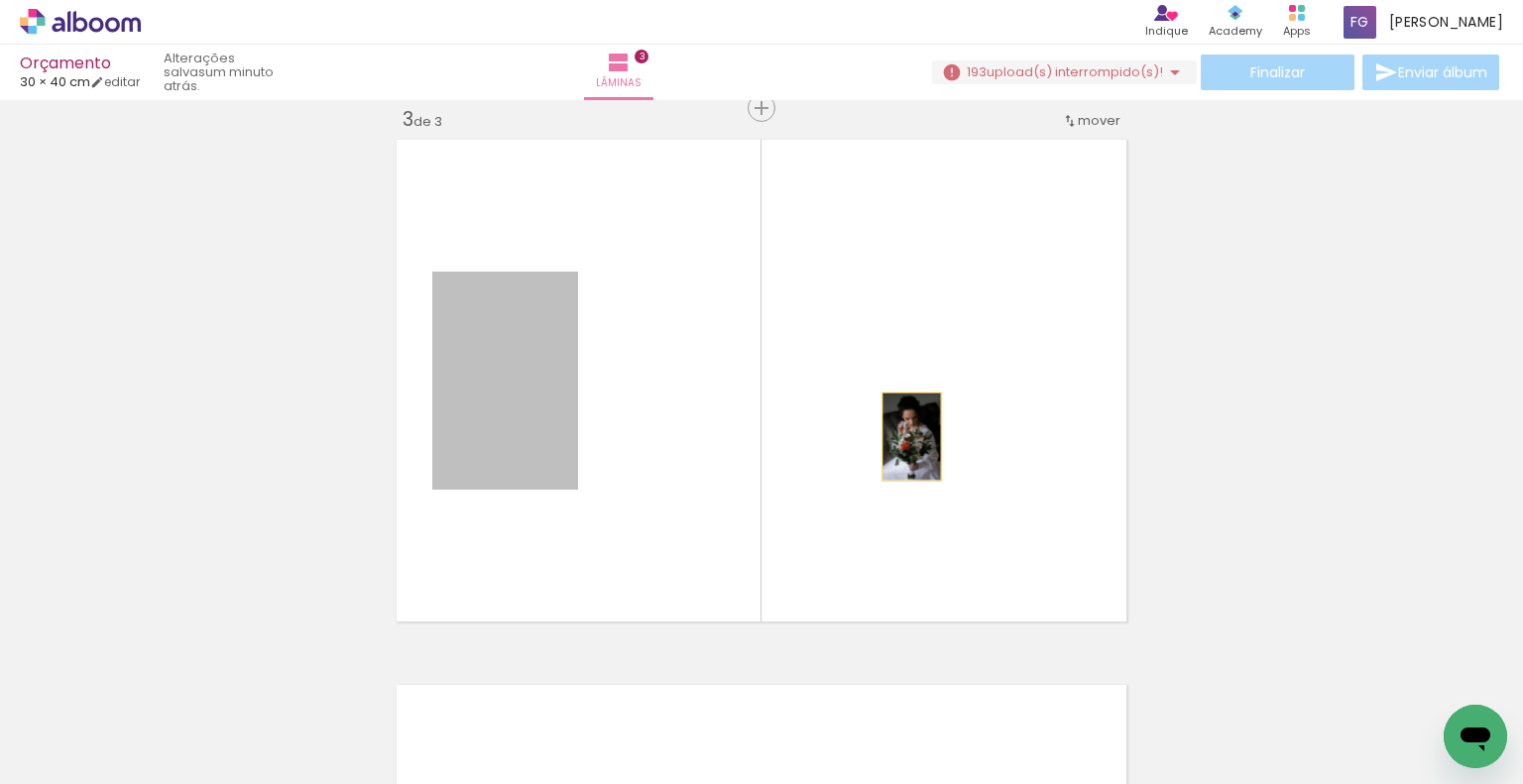 drag, startPoint x: 516, startPoint y: 456, endPoint x: 956, endPoint y: 420, distance: 441.47027 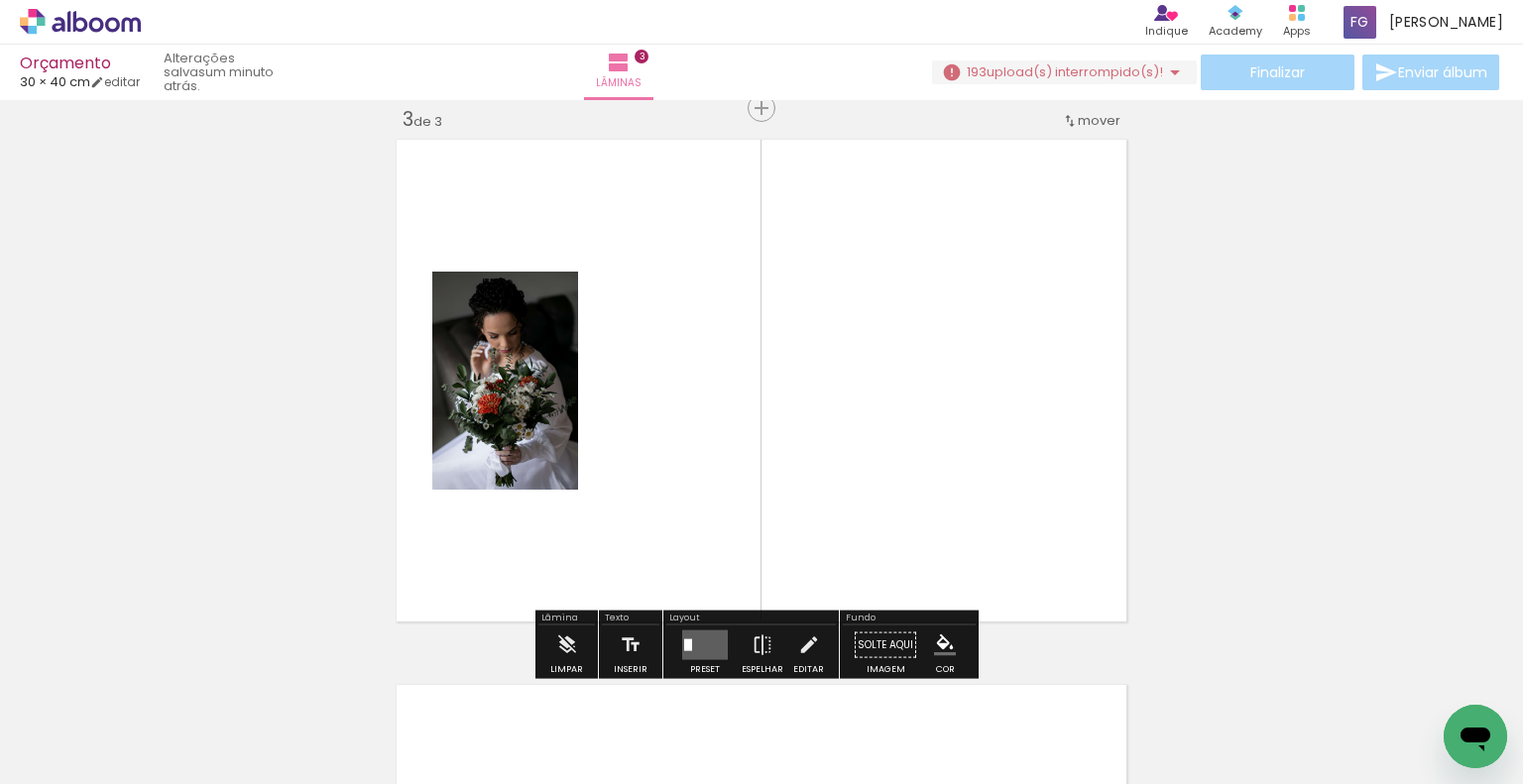 click at bounding box center (705, 645) 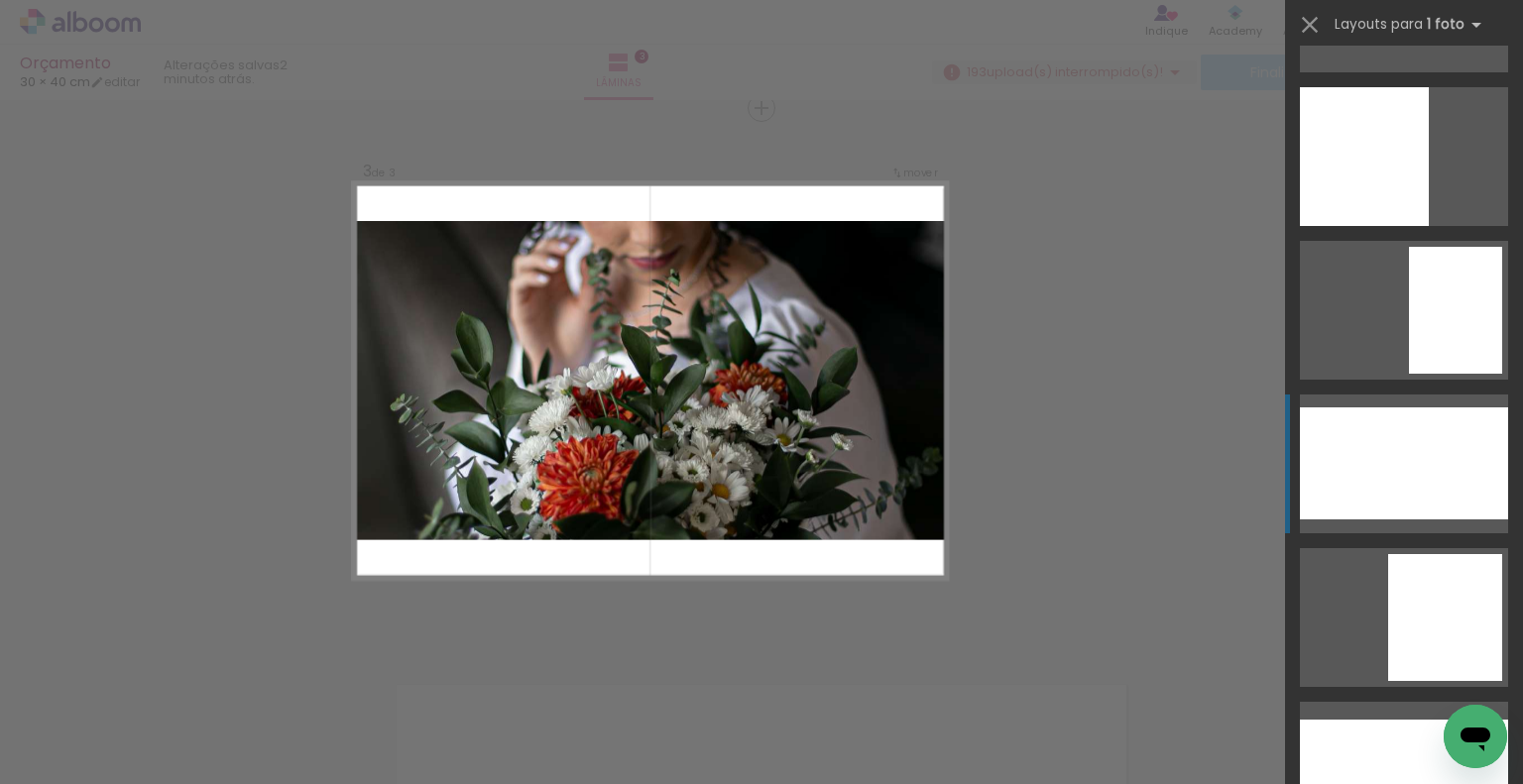 scroll, scrollTop: 5649, scrollLeft: 0, axis: vertical 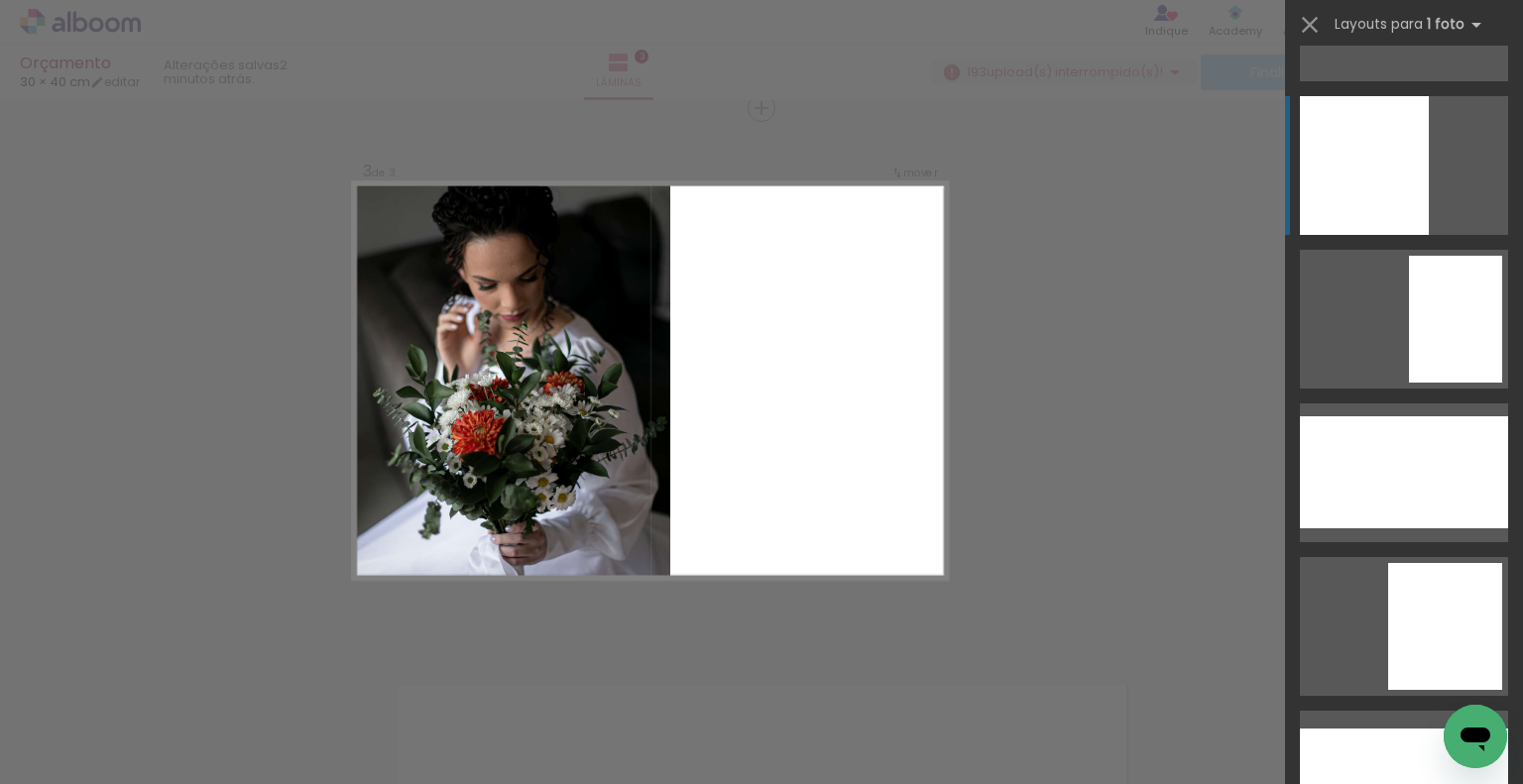 click at bounding box center (1364, 166) 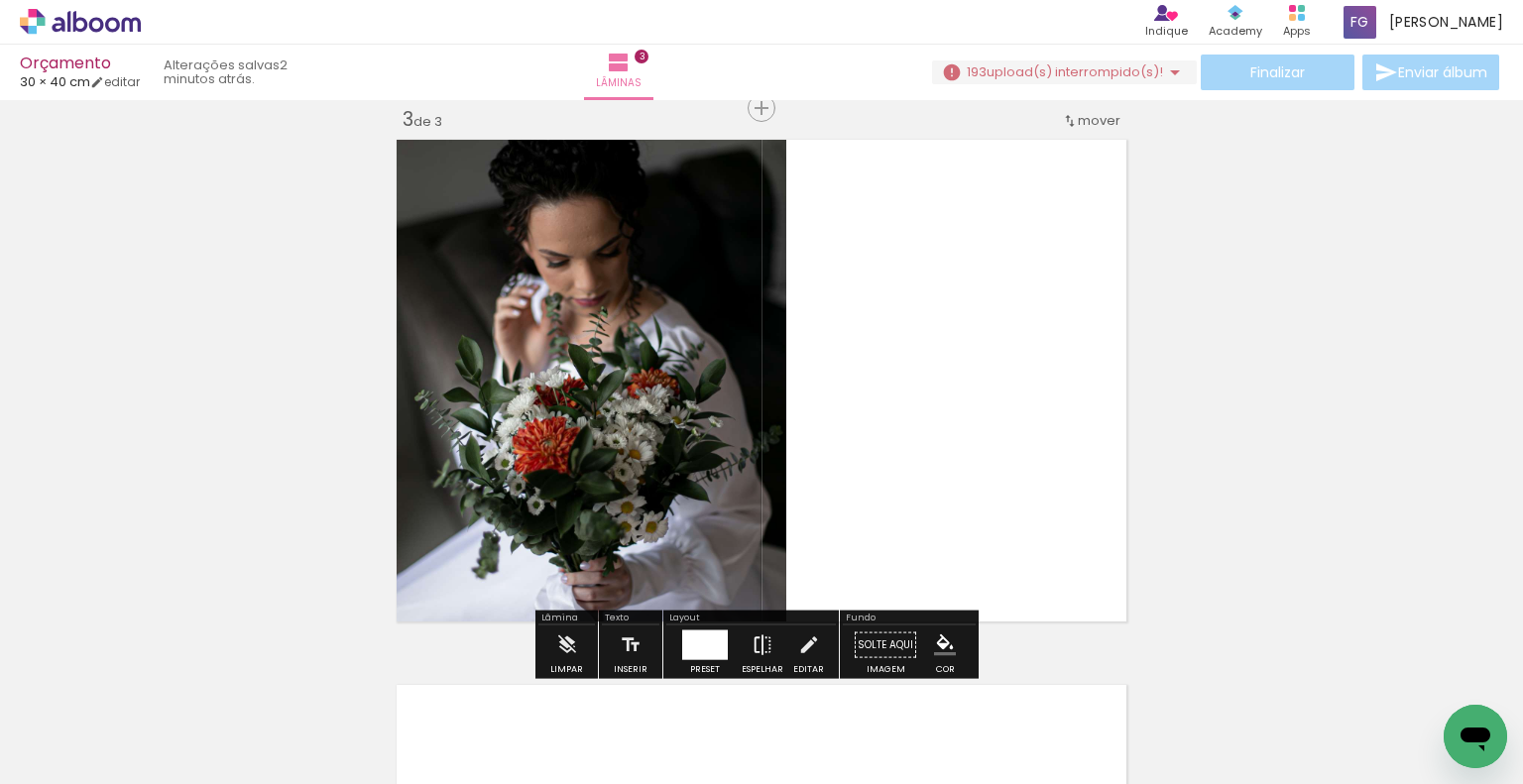 click at bounding box center [762, 645] 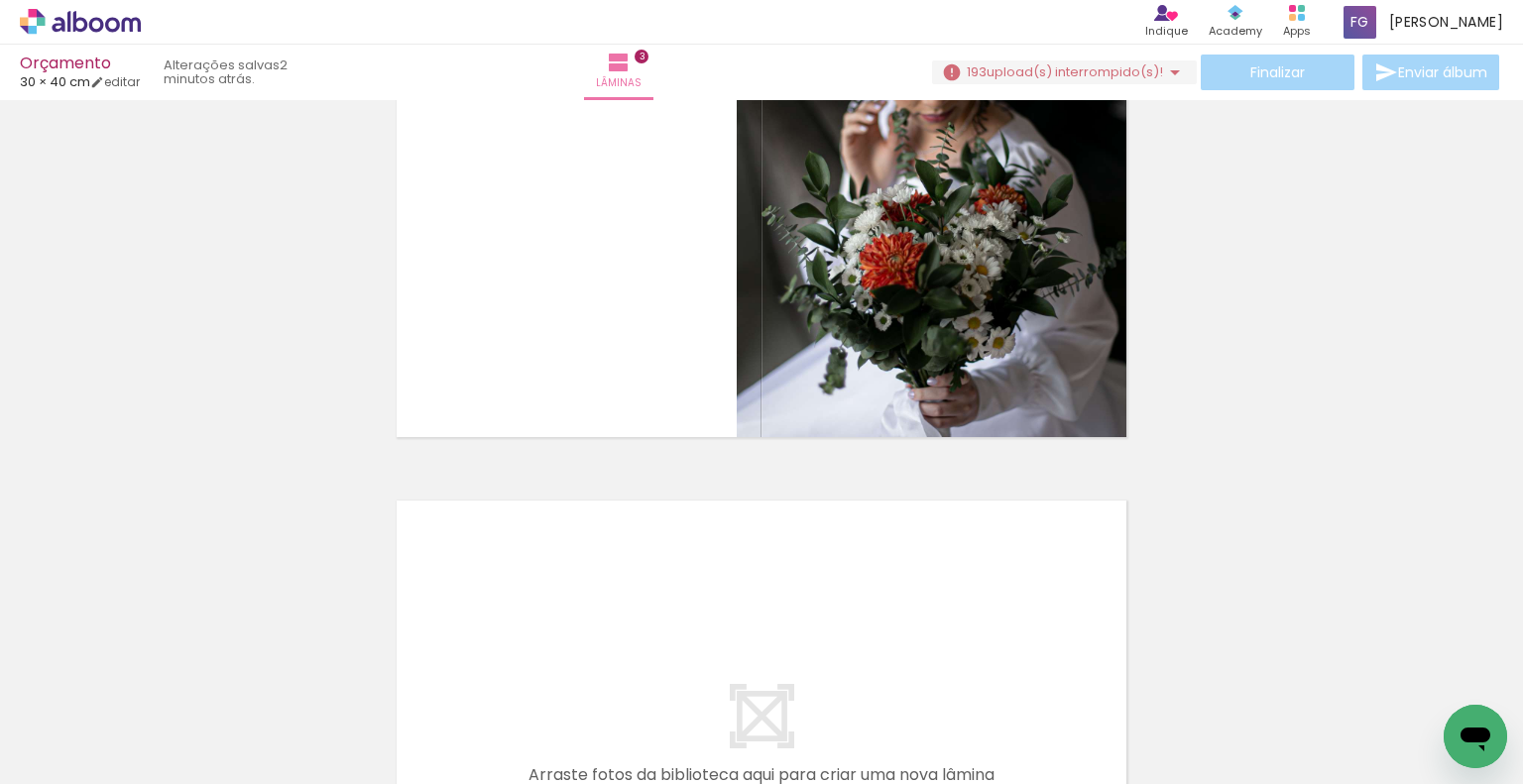 scroll, scrollTop: 1313, scrollLeft: 0, axis: vertical 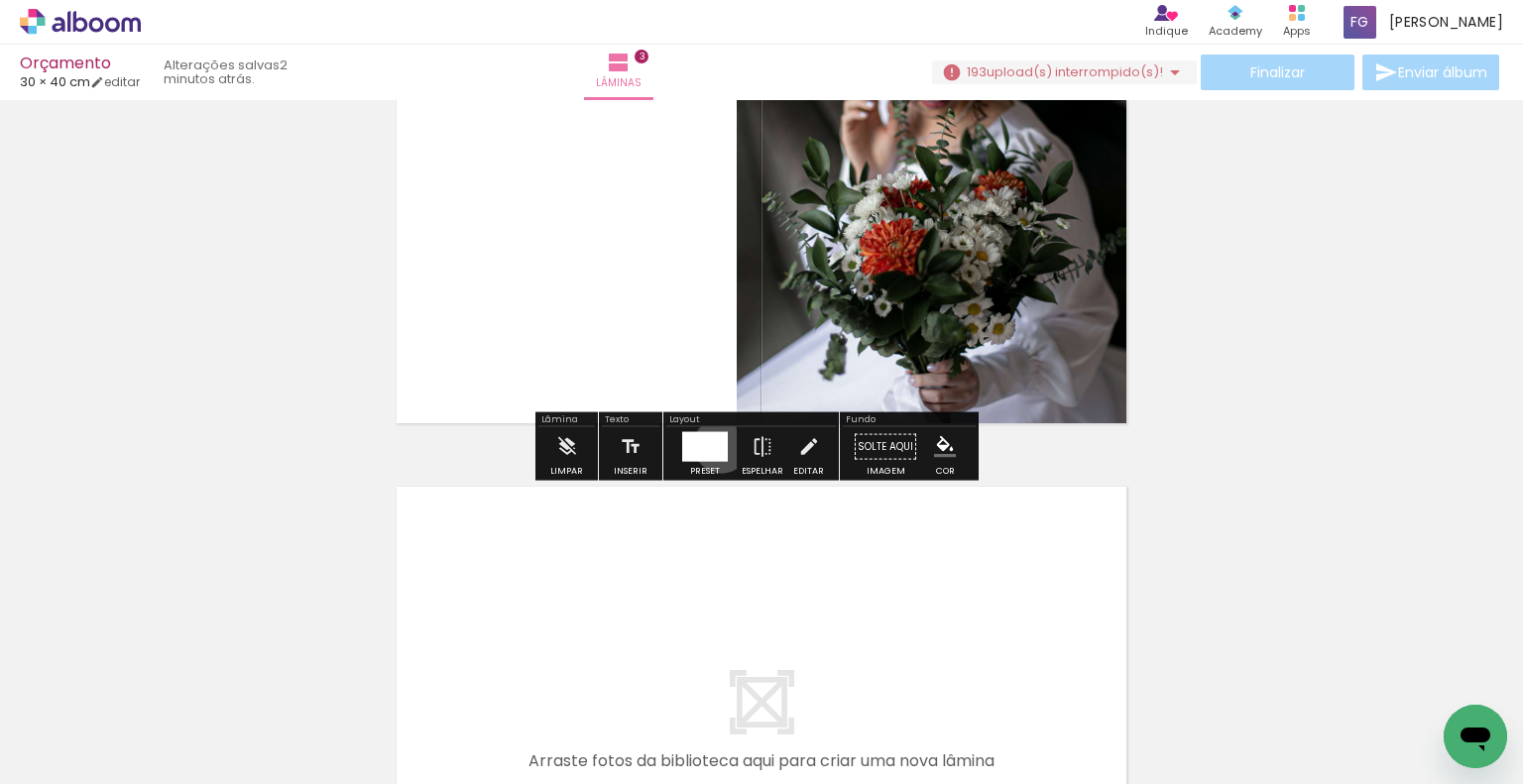 click at bounding box center (705, 447) 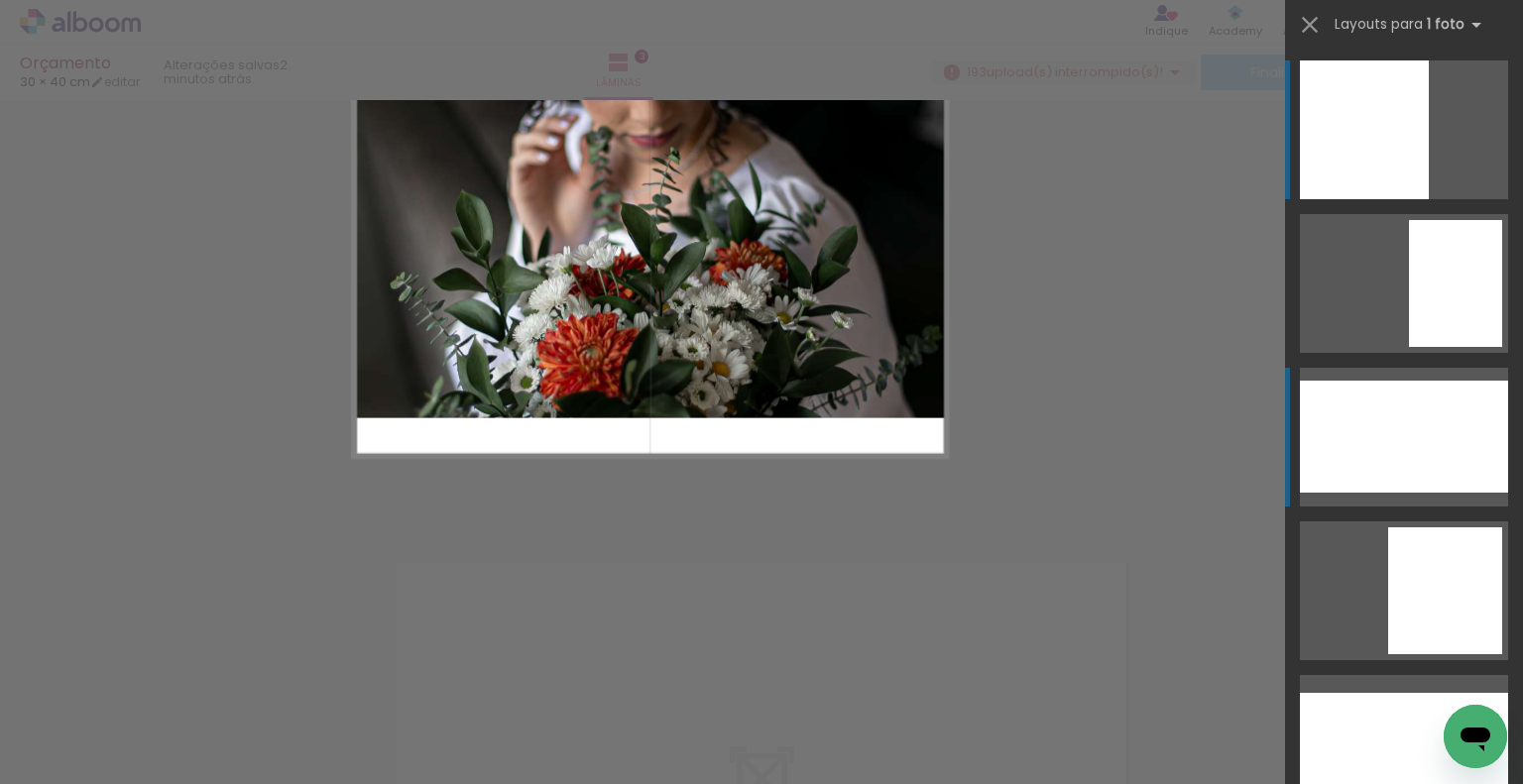 scroll, scrollTop: 1177, scrollLeft: 0, axis: vertical 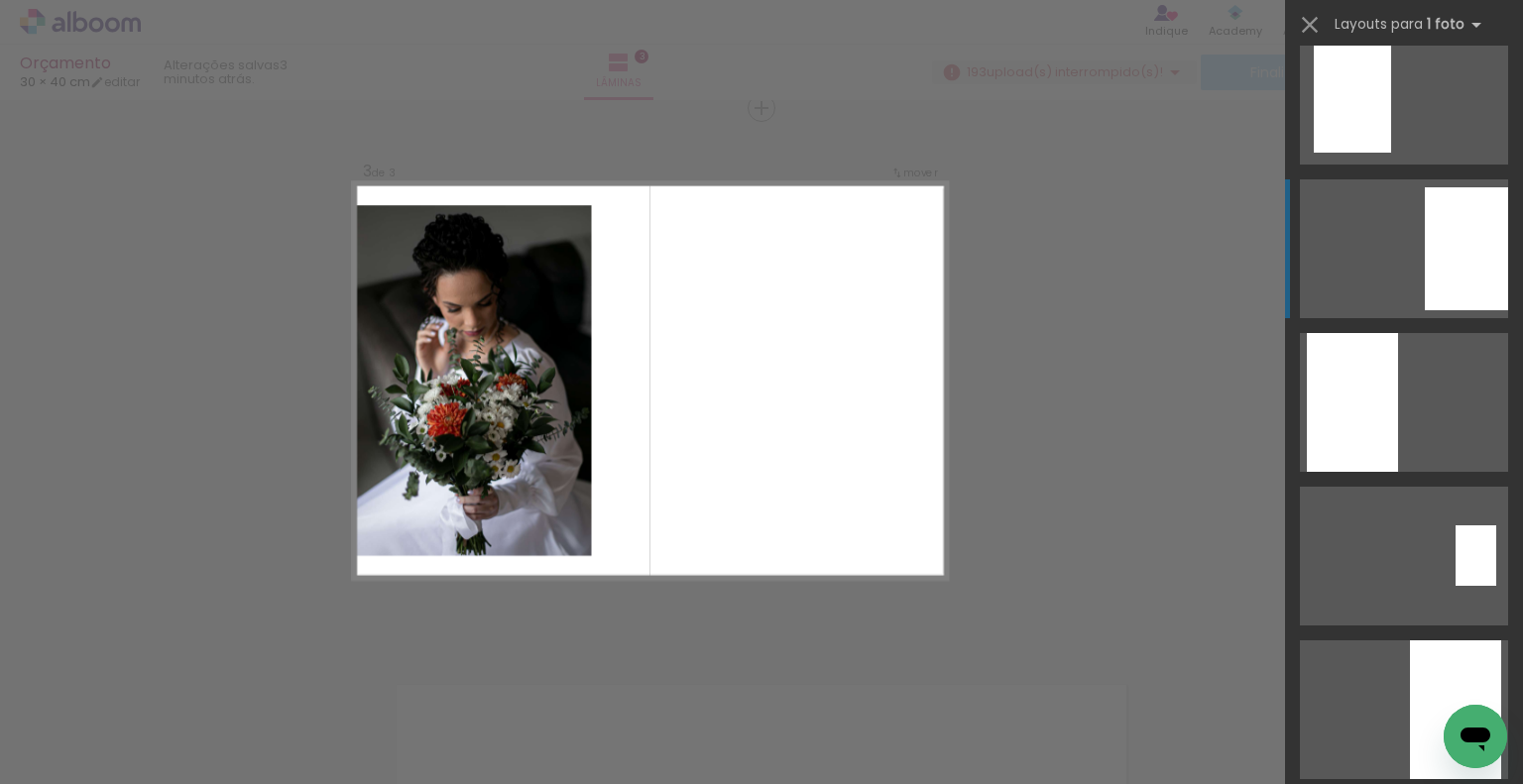 click at bounding box center [1364, -10277] 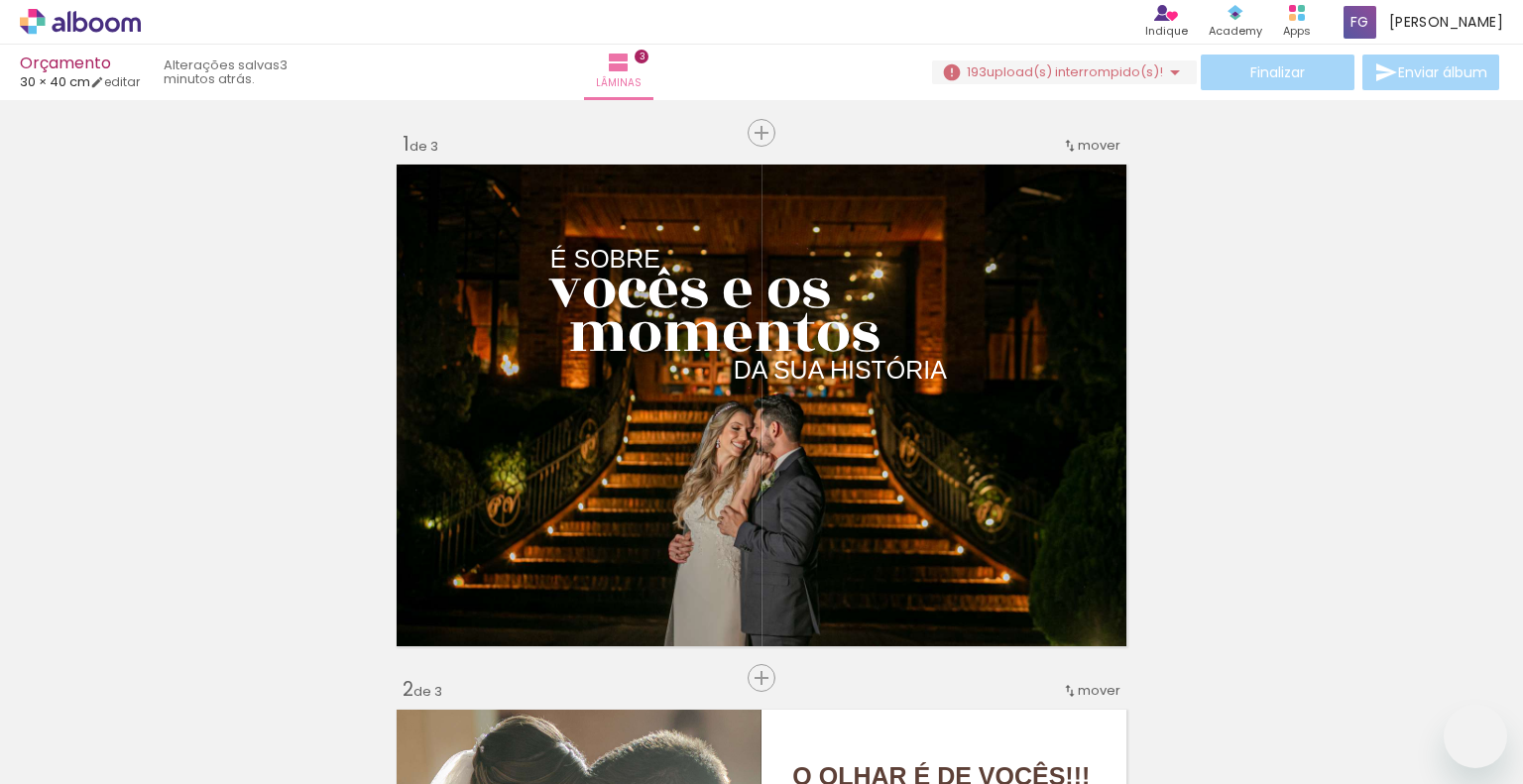 click at bounding box center (762, 1760) 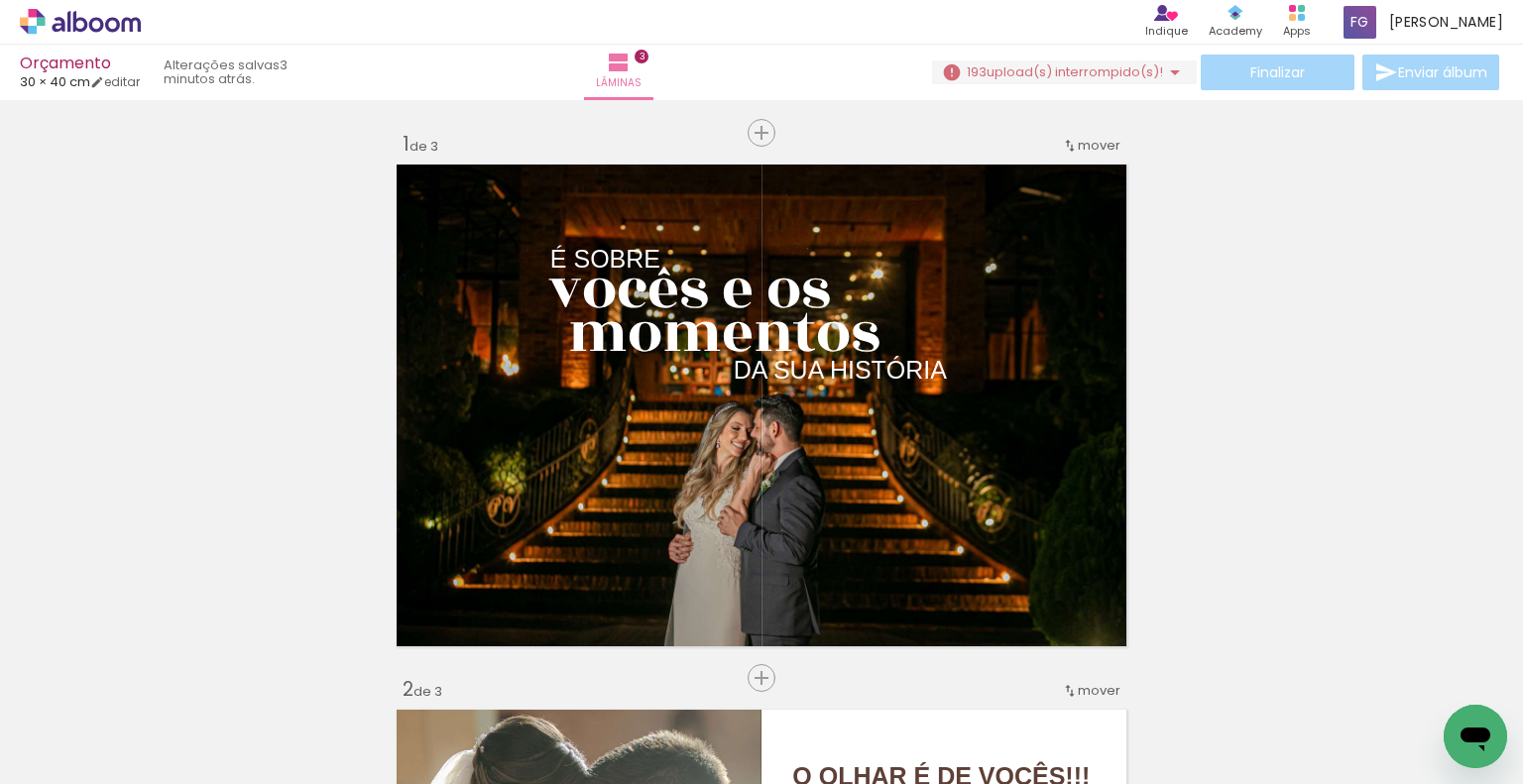 scroll, scrollTop: 0, scrollLeft: 0, axis: both 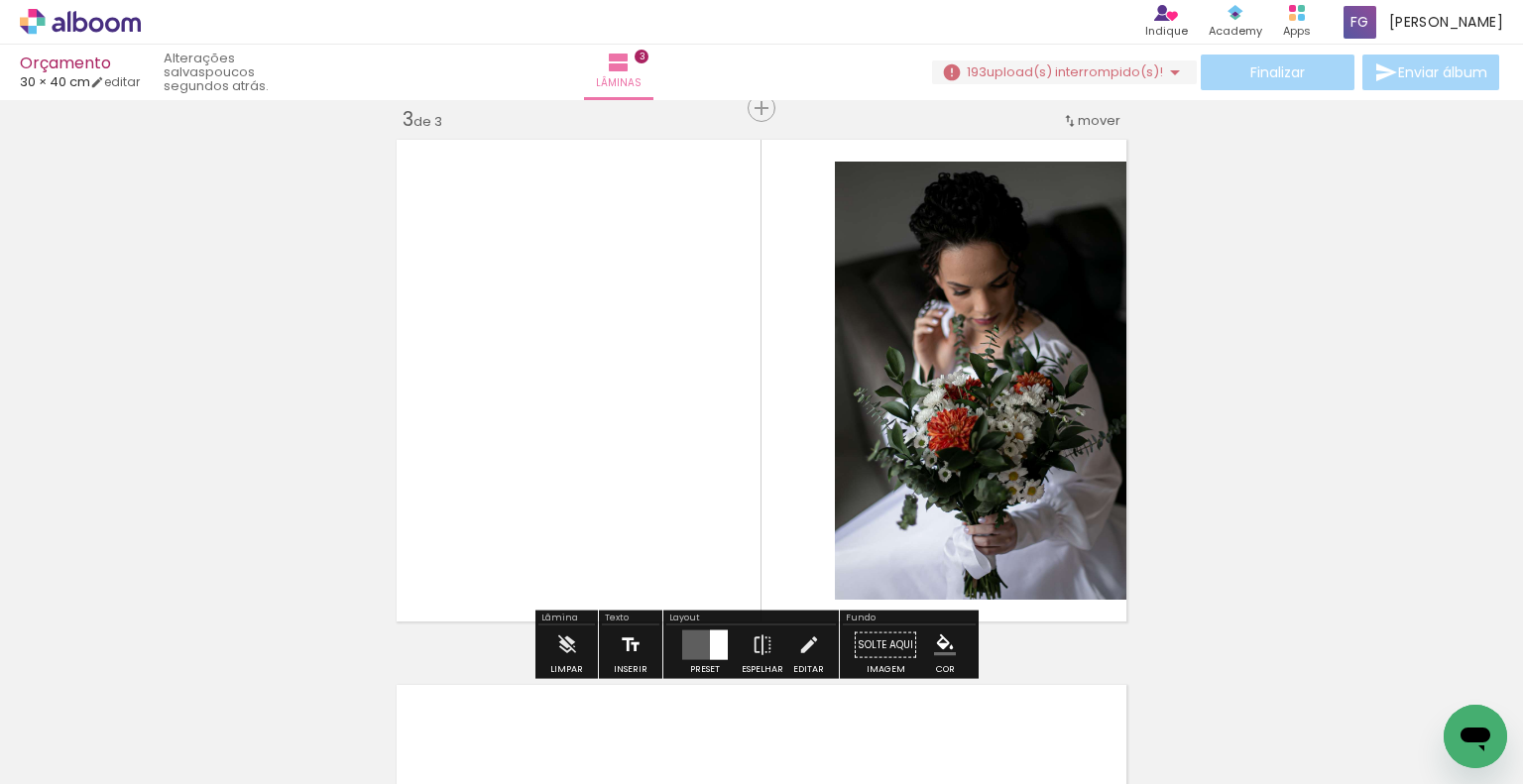 click at bounding box center (631, 645) 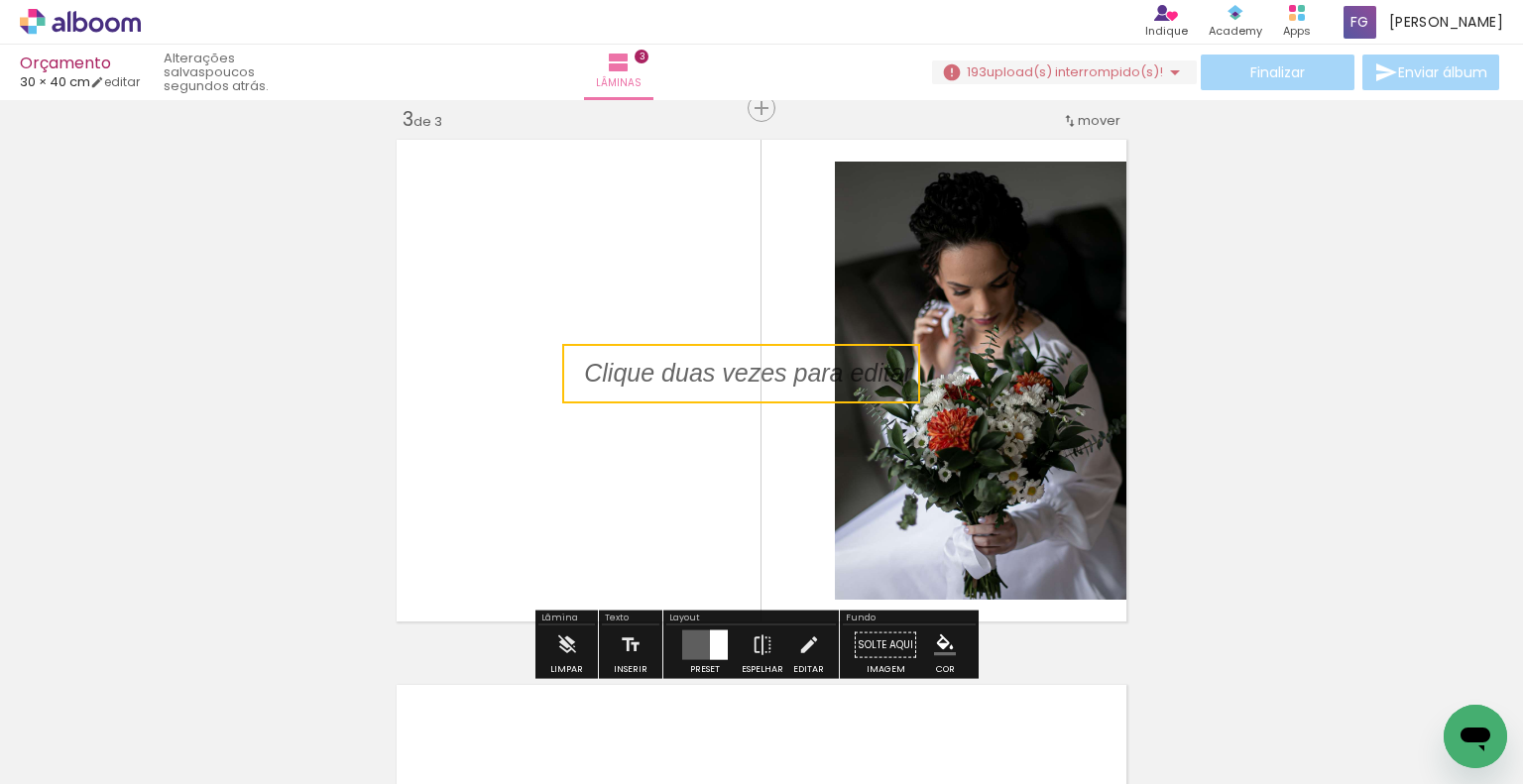 click at bounding box center (741, 374) 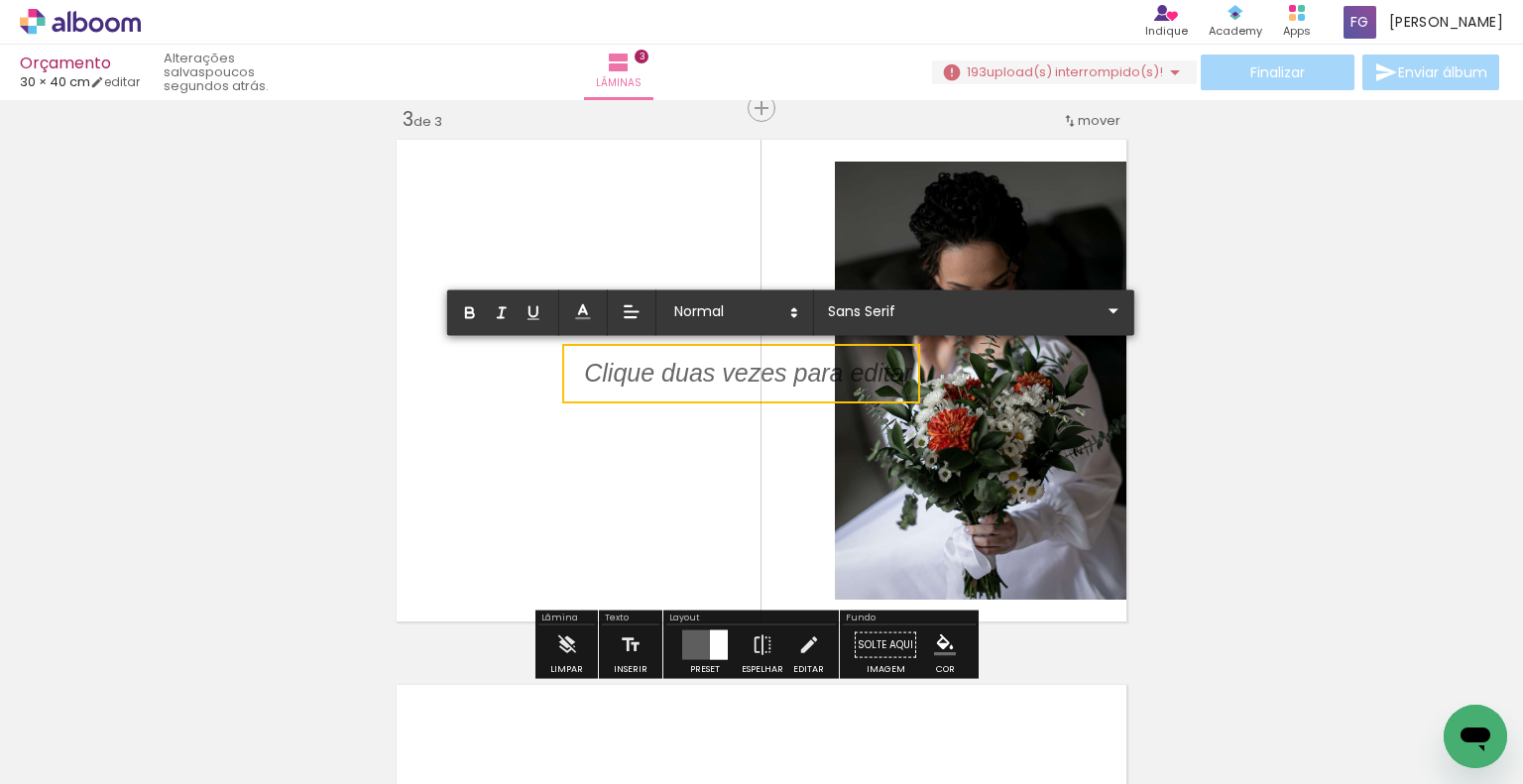 click at bounding box center (748, 386) 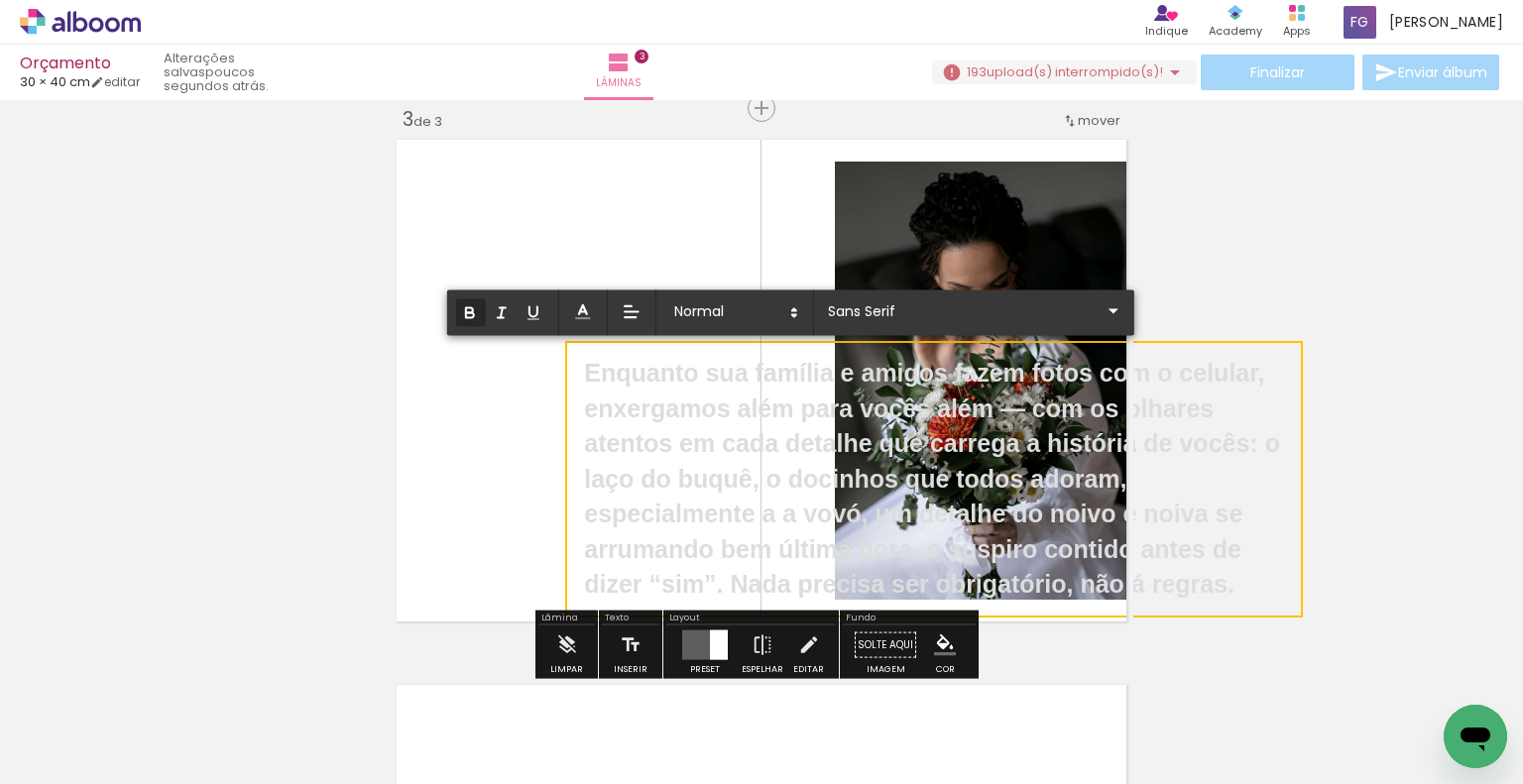 drag, startPoint x: 581, startPoint y: 372, endPoint x: 591, endPoint y: 373, distance: 10.049876 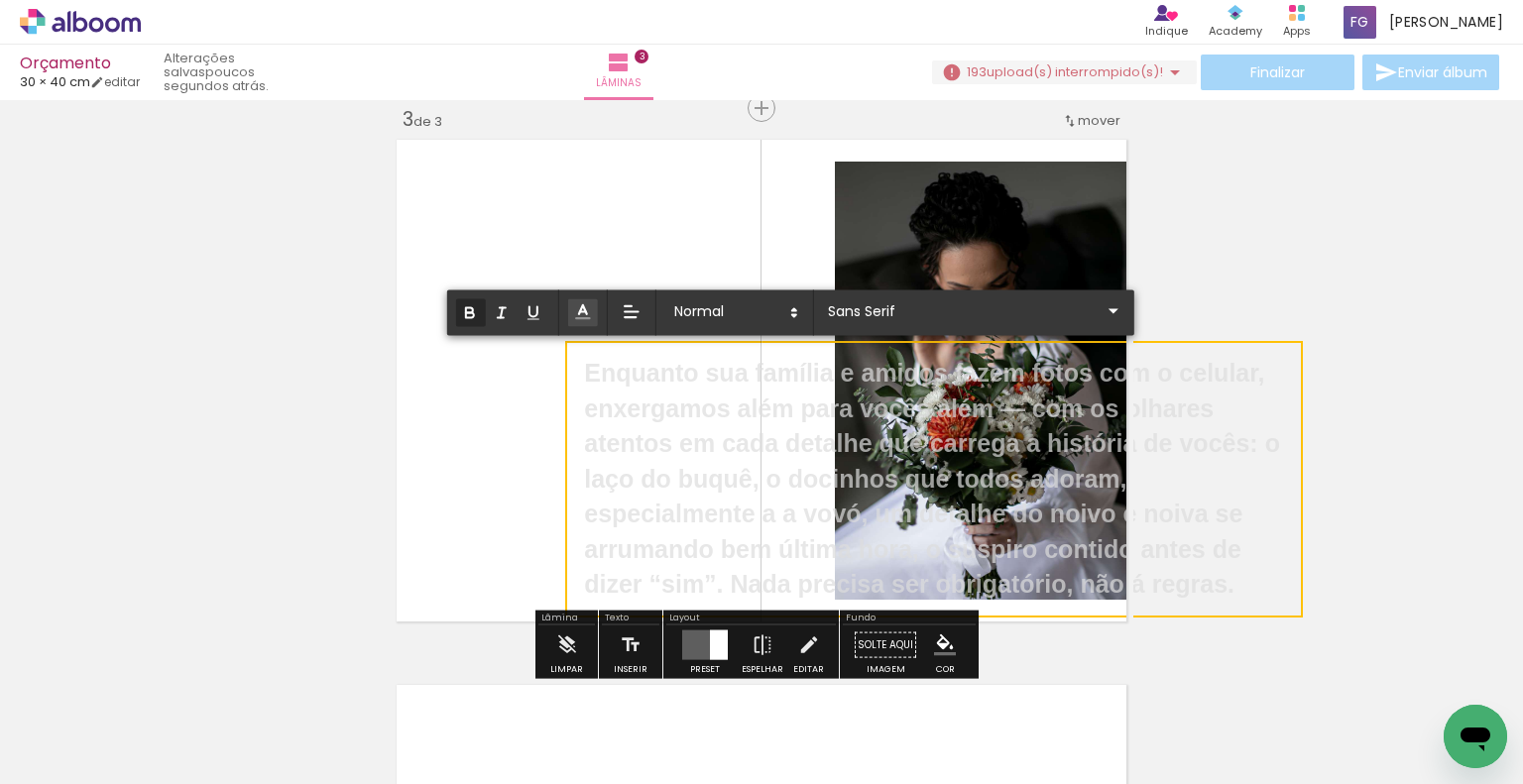 click 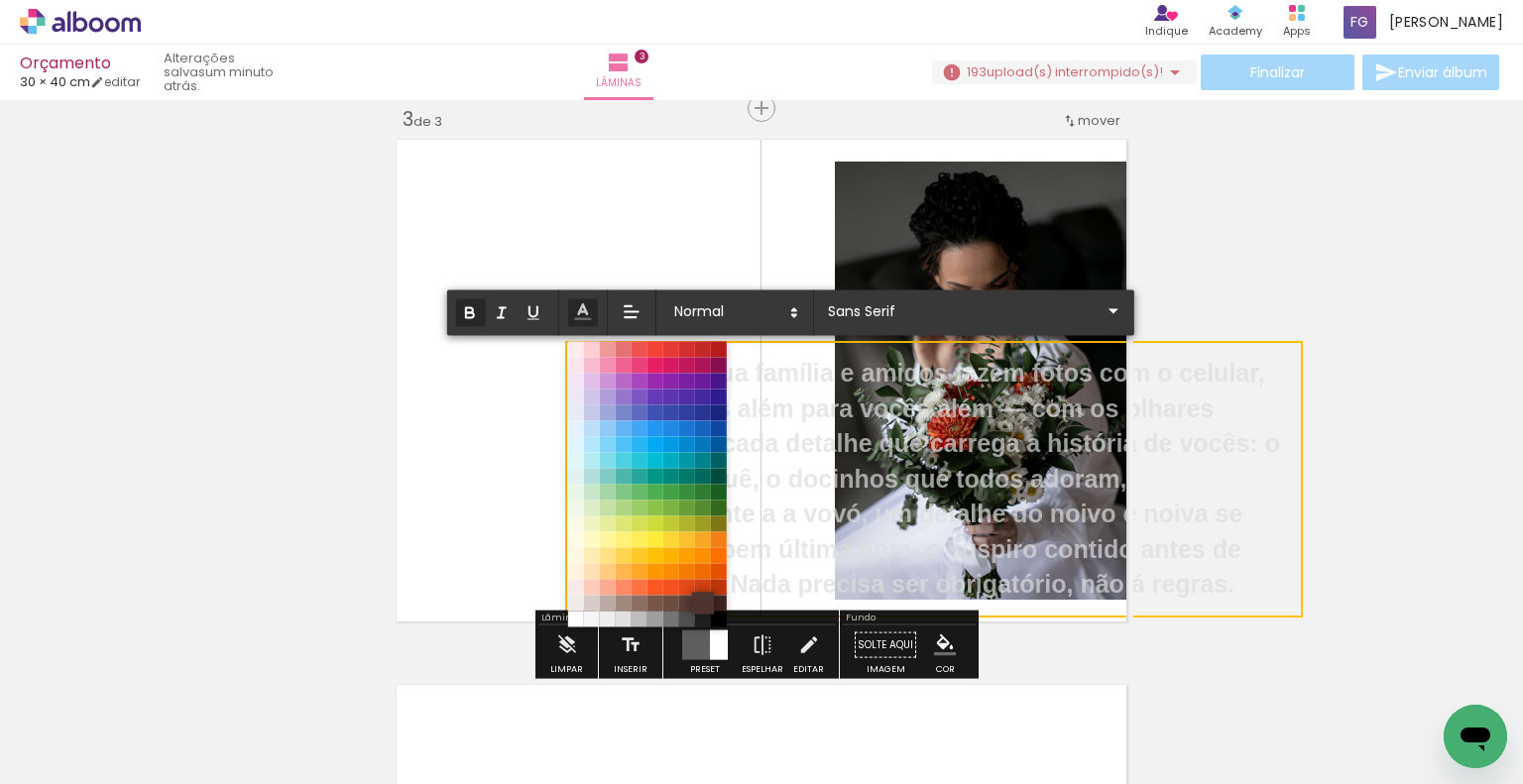 click at bounding box center [703, 603] 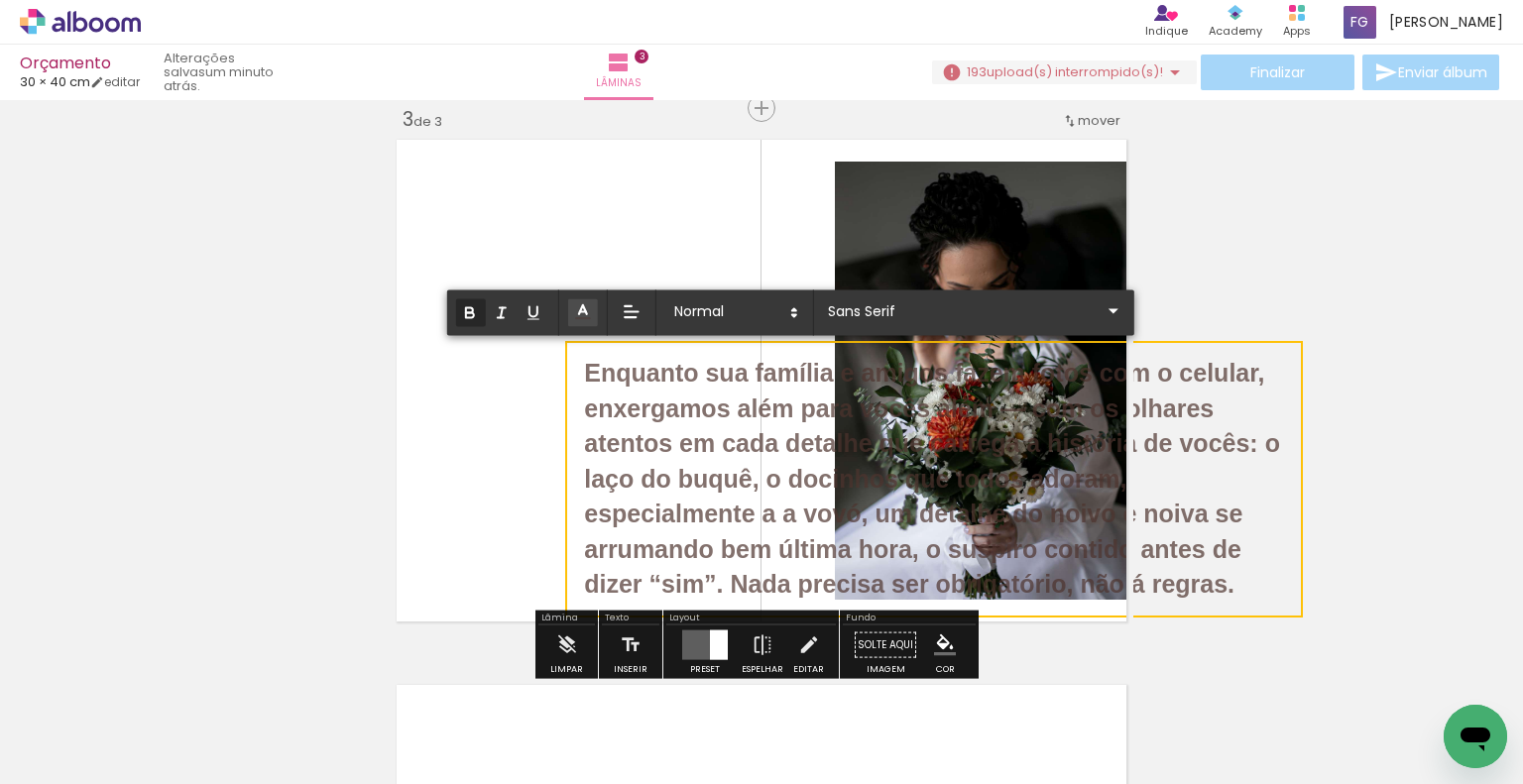 click at bounding box center [762, 381] 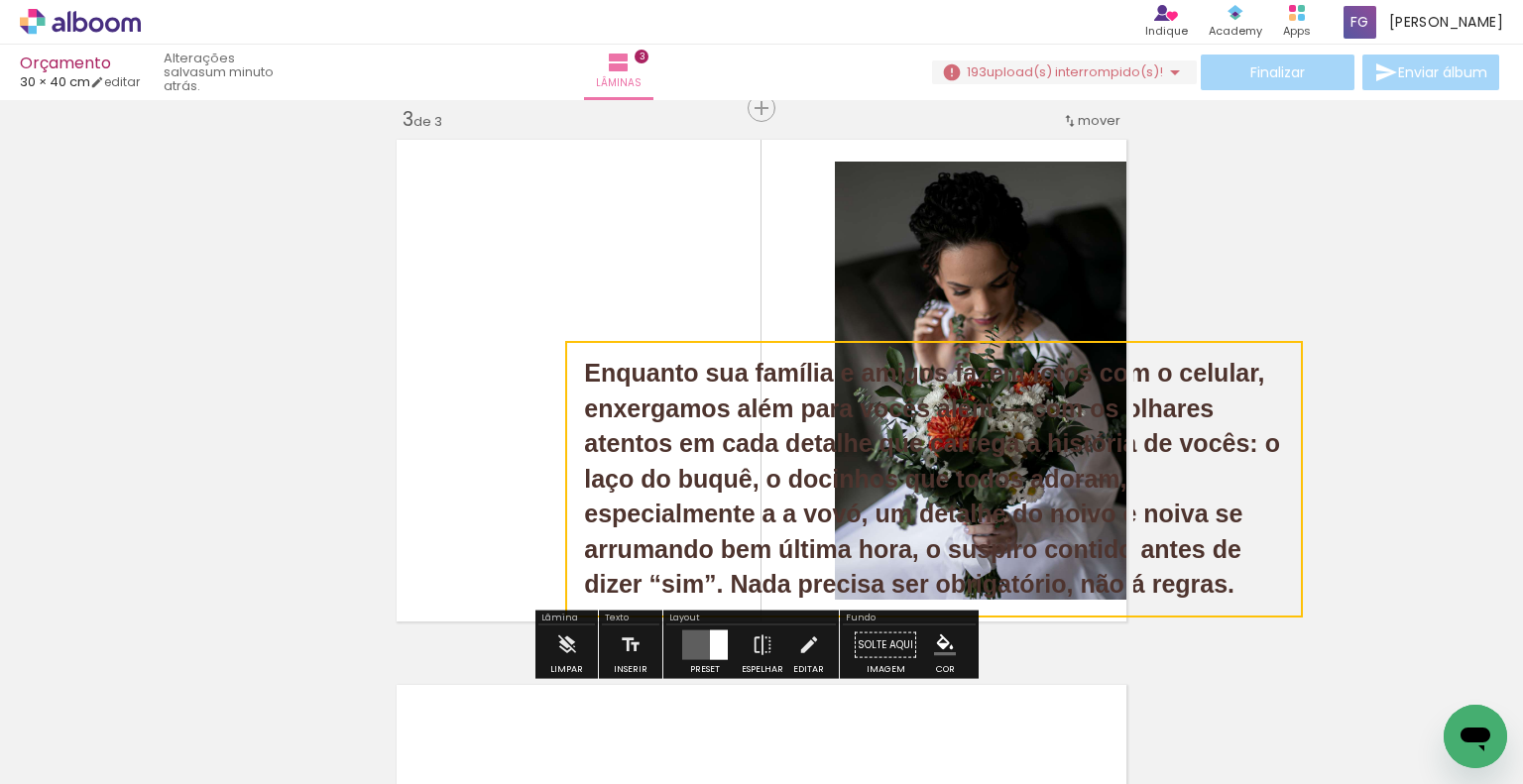 click at bounding box center (762, 381) 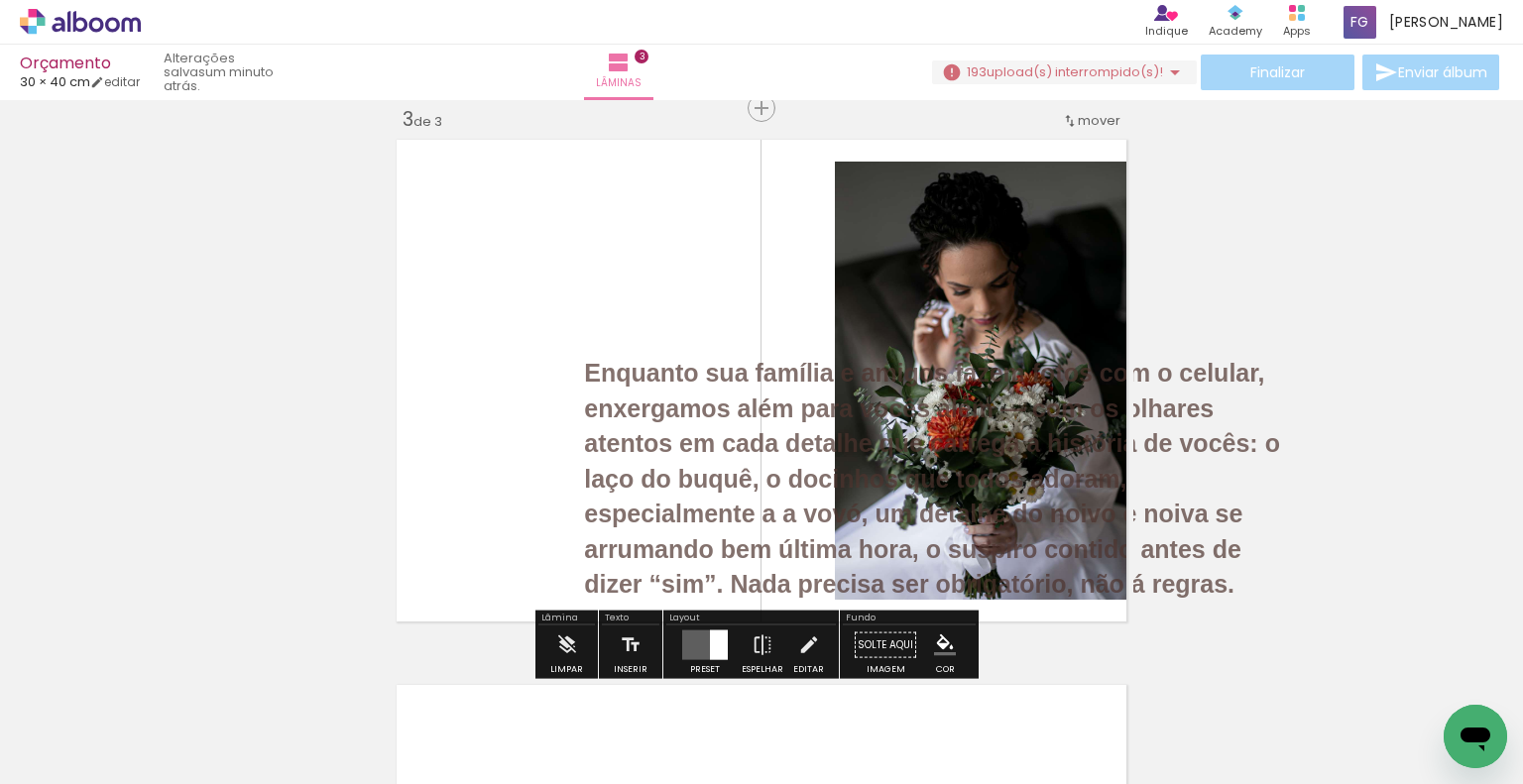 drag, startPoint x: 563, startPoint y: 343, endPoint x: 533, endPoint y: 330, distance: 32.695565 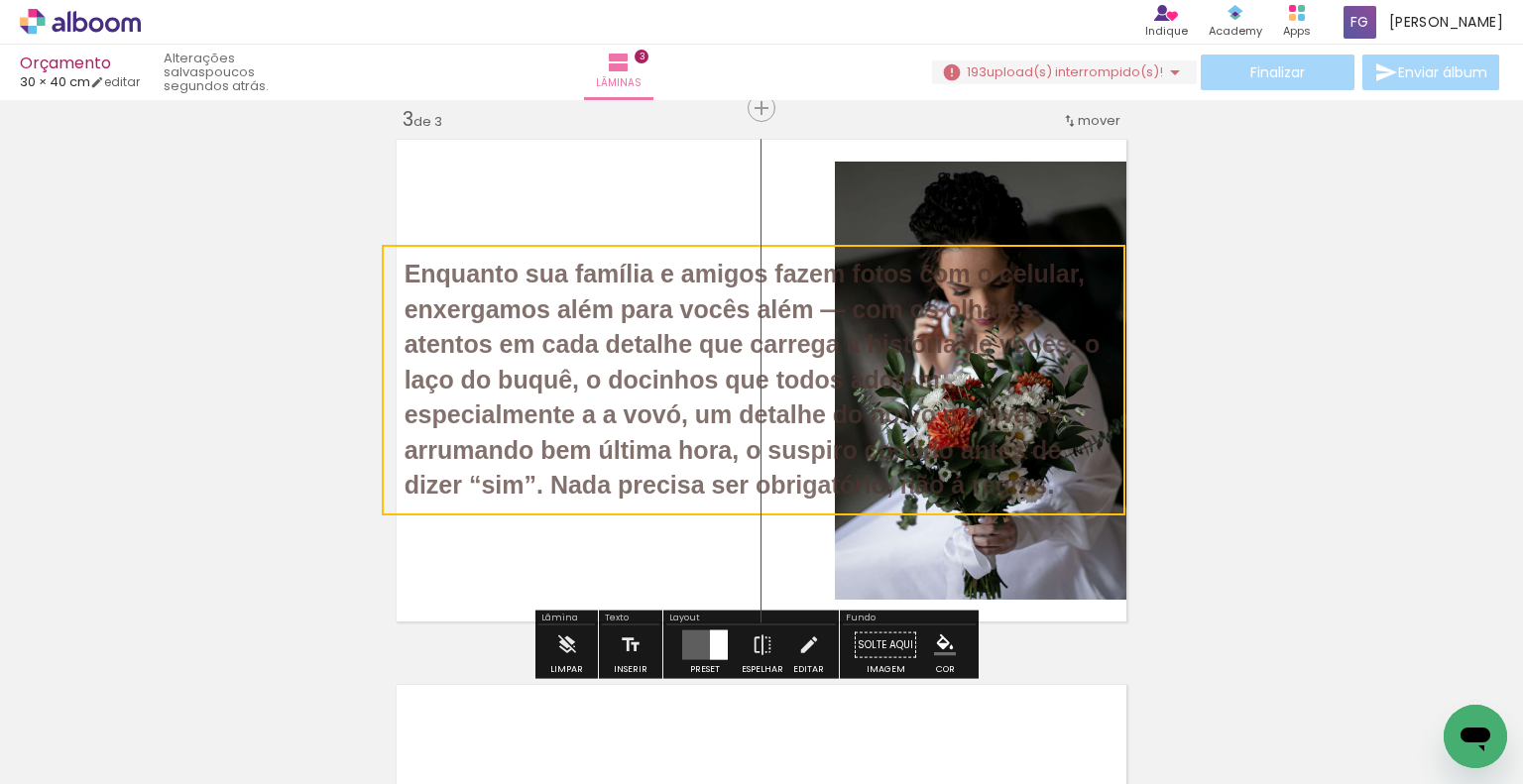 drag, startPoint x: 1303, startPoint y: 455, endPoint x: 1183, endPoint y: 369, distance: 147.6347 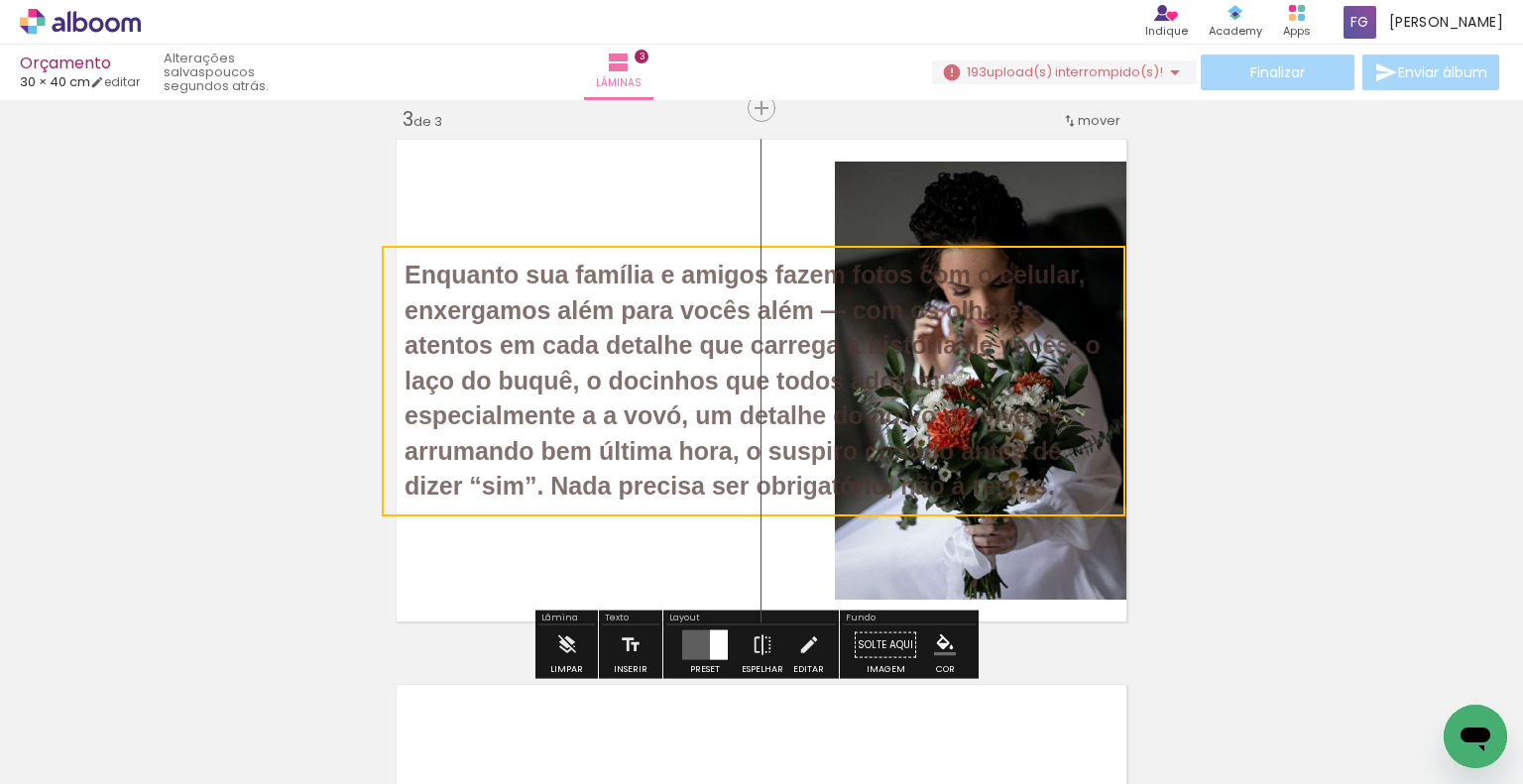 drag, startPoint x: 1124, startPoint y: 497, endPoint x: 995, endPoint y: 499, distance: 129.0155 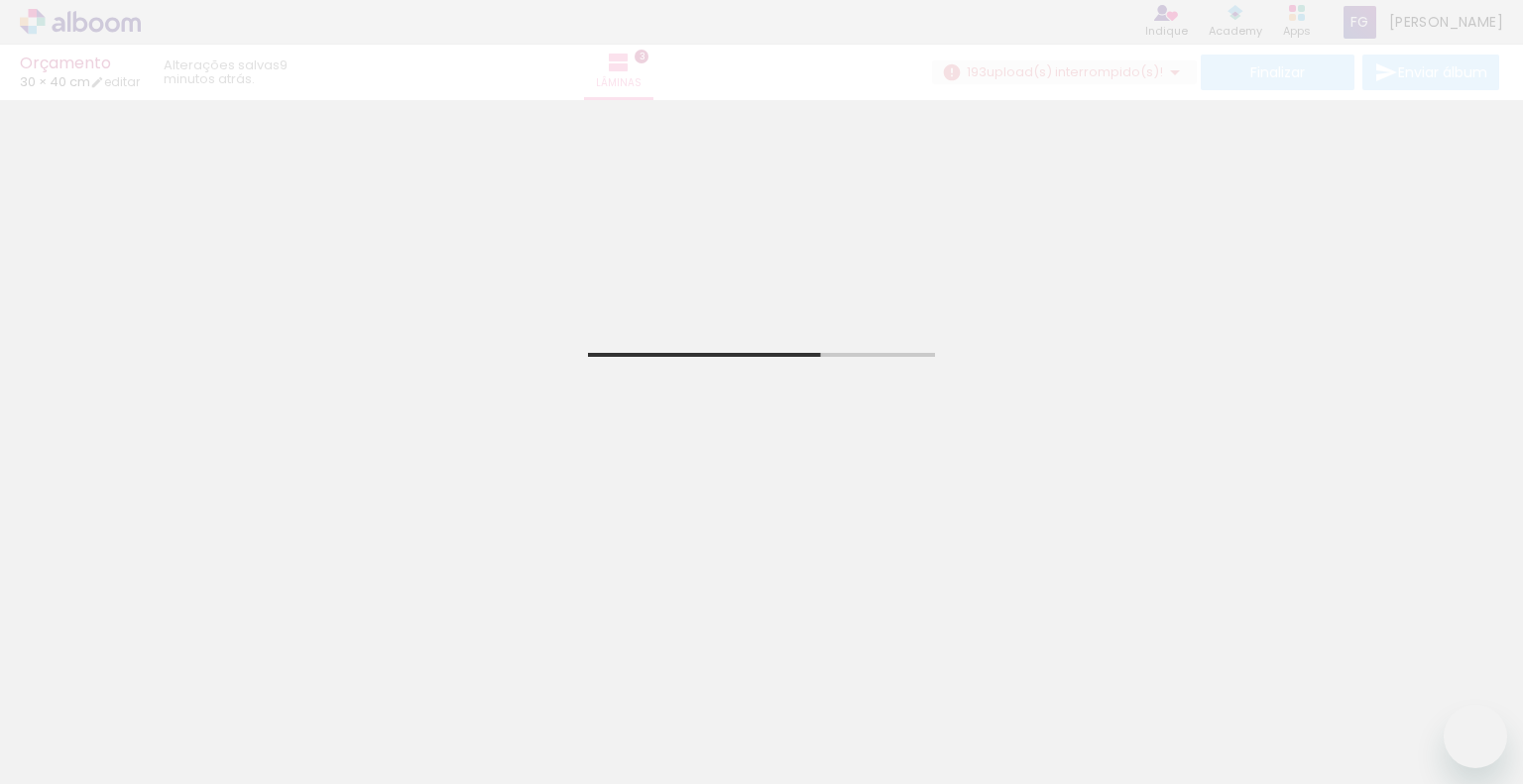scroll, scrollTop: 0, scrollLeft: 0, axis: both 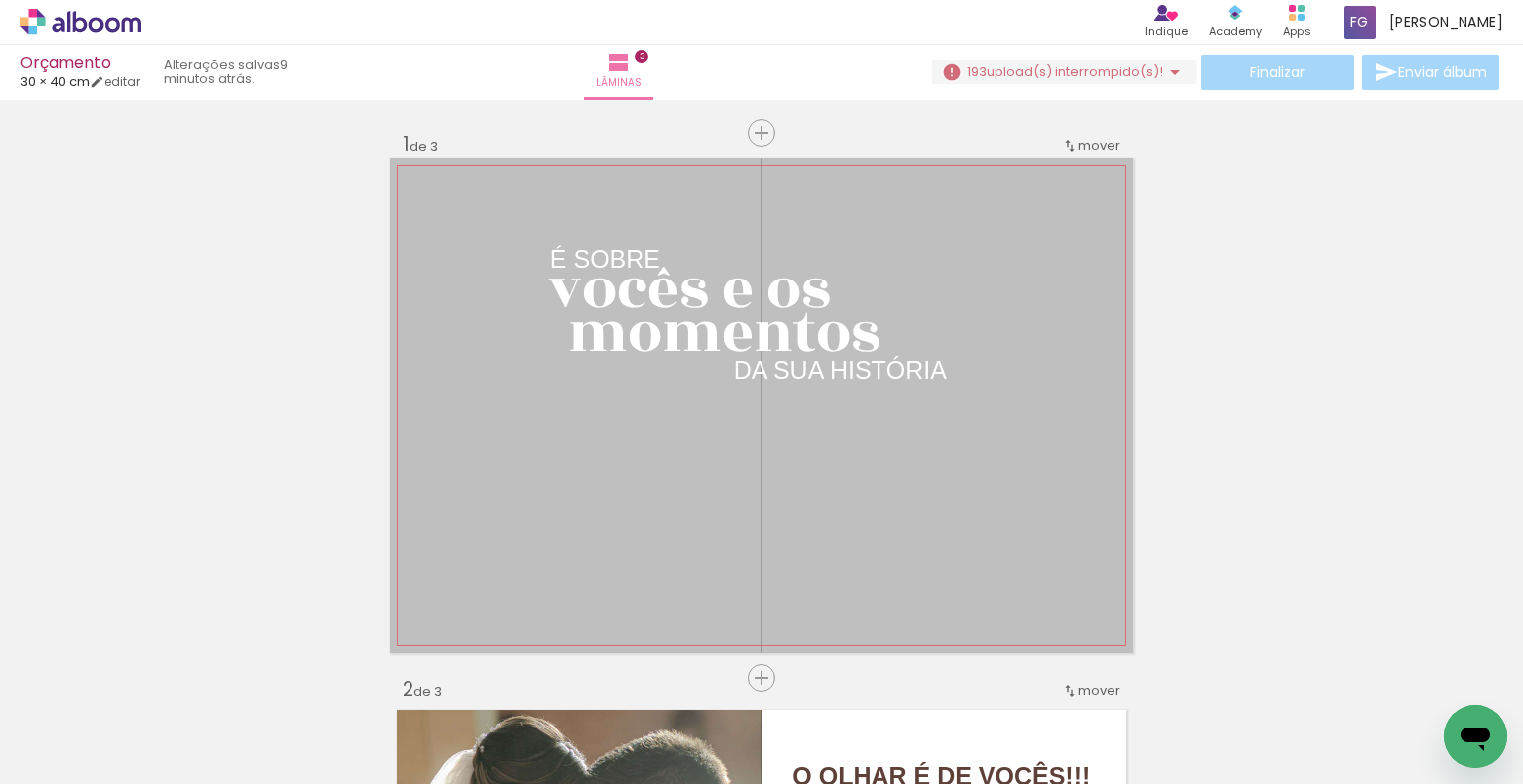 drag, startPoint x: 821, startPoint y: 506, endPoint x: 1071, endPoint y: -103, distance: 658.31679 